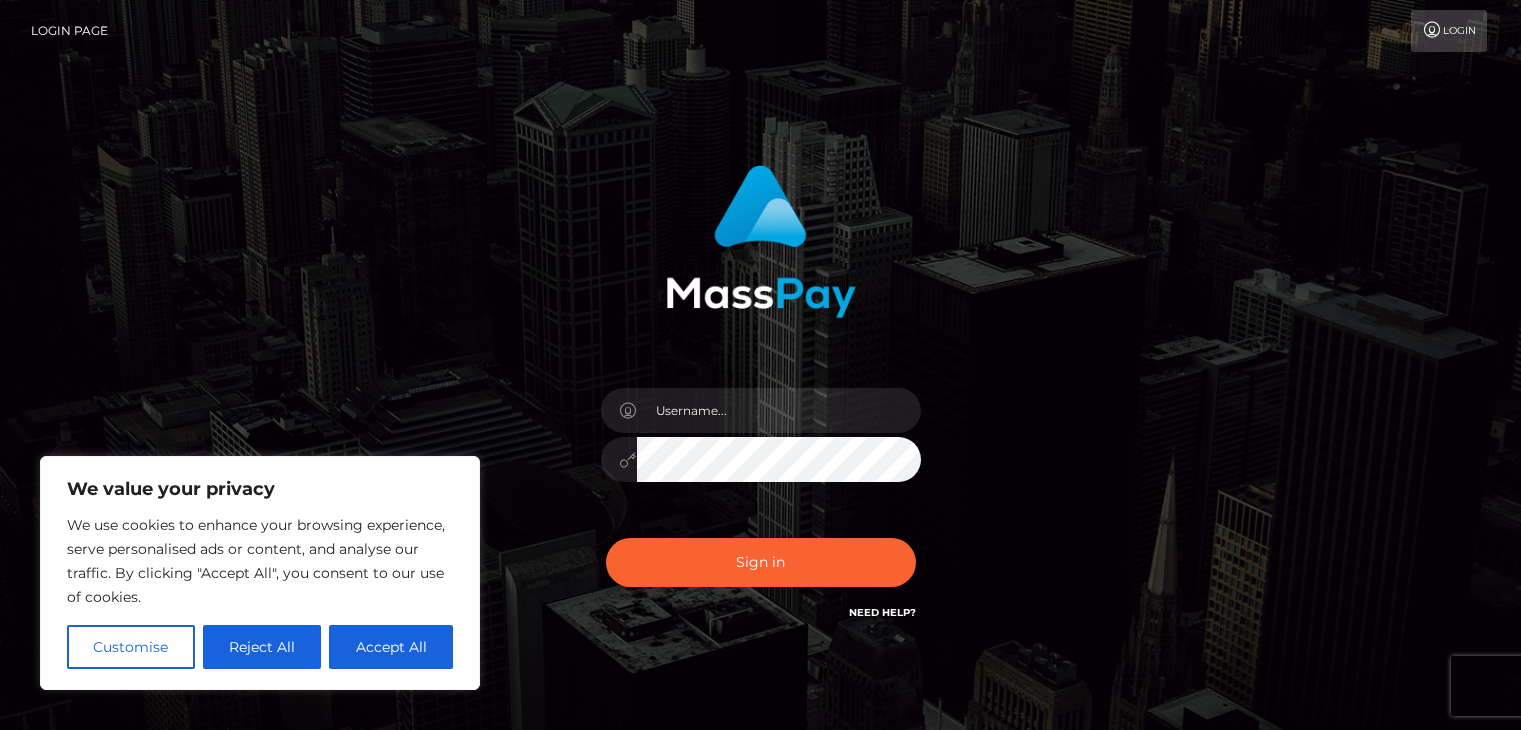 scroll, scrollTop: 0, scrollLeft: 0, axis: both 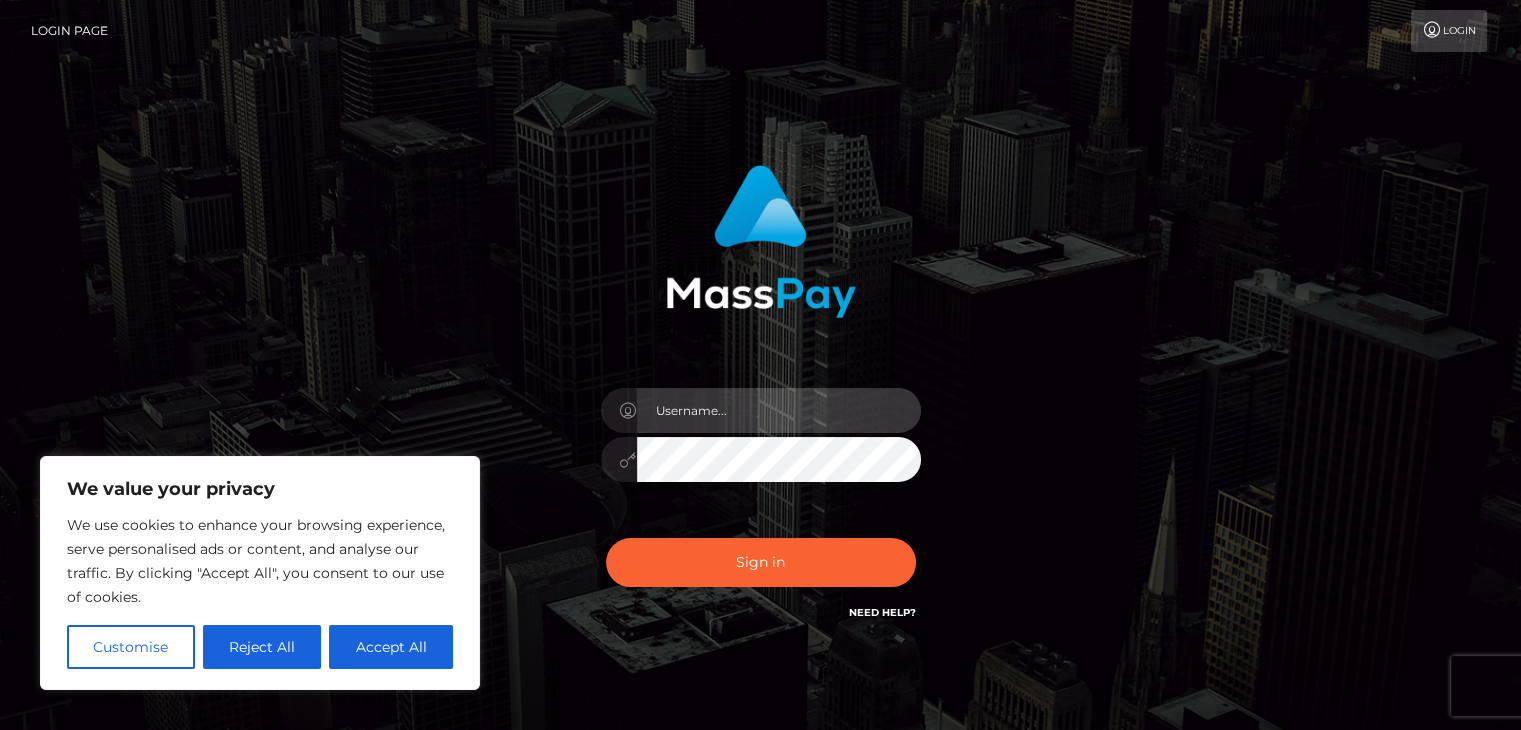click at bounding box center (779, 410) 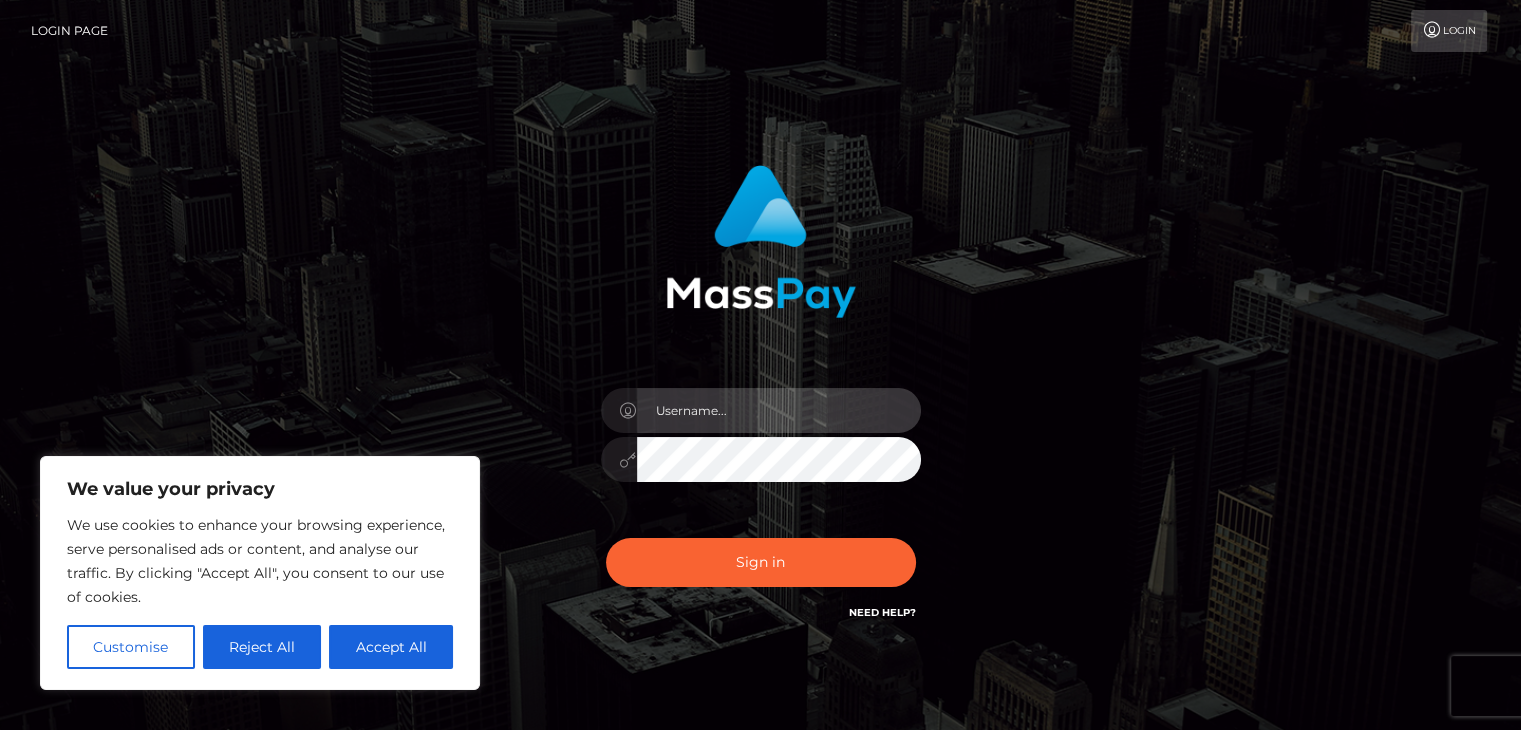 paste on "dat.rush" 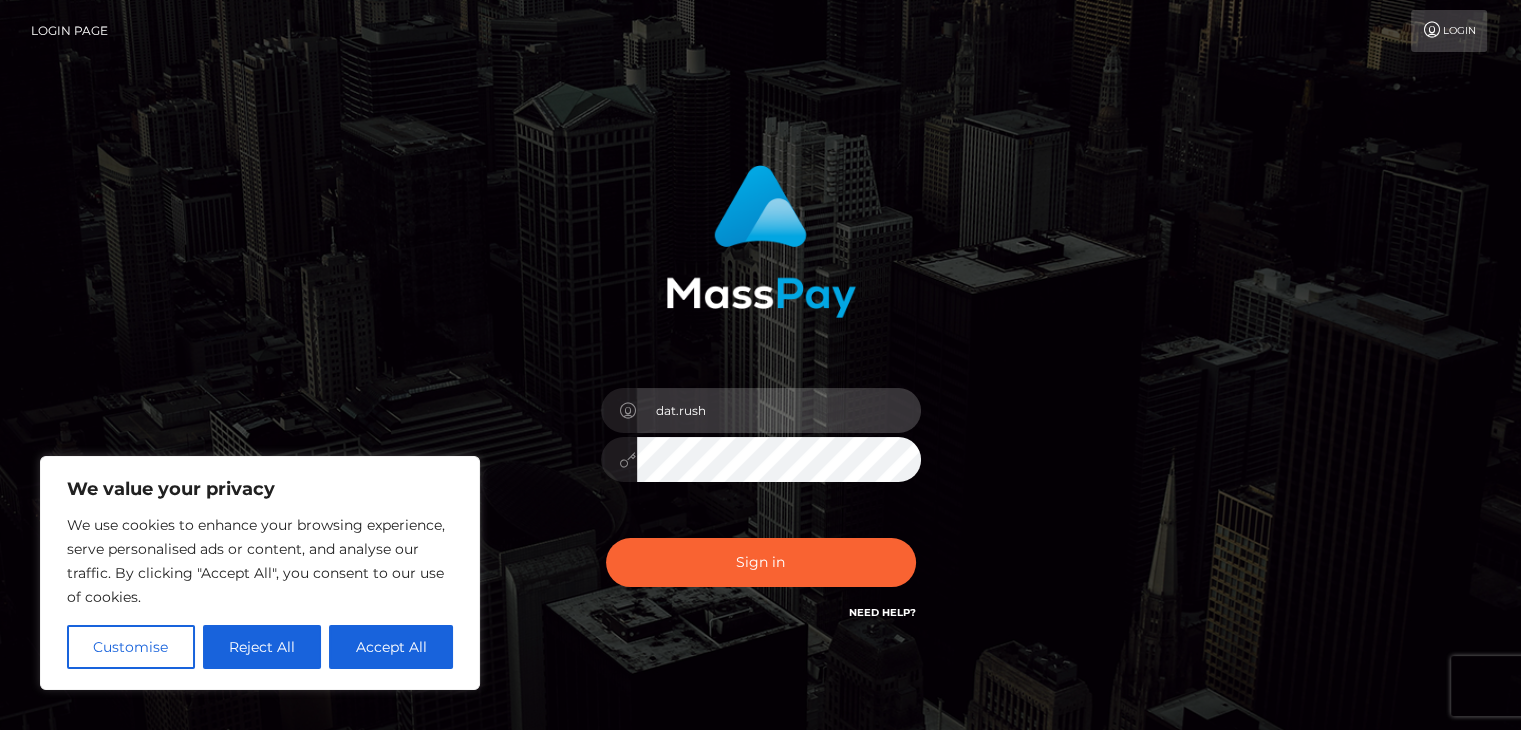 type on "dat.rush" 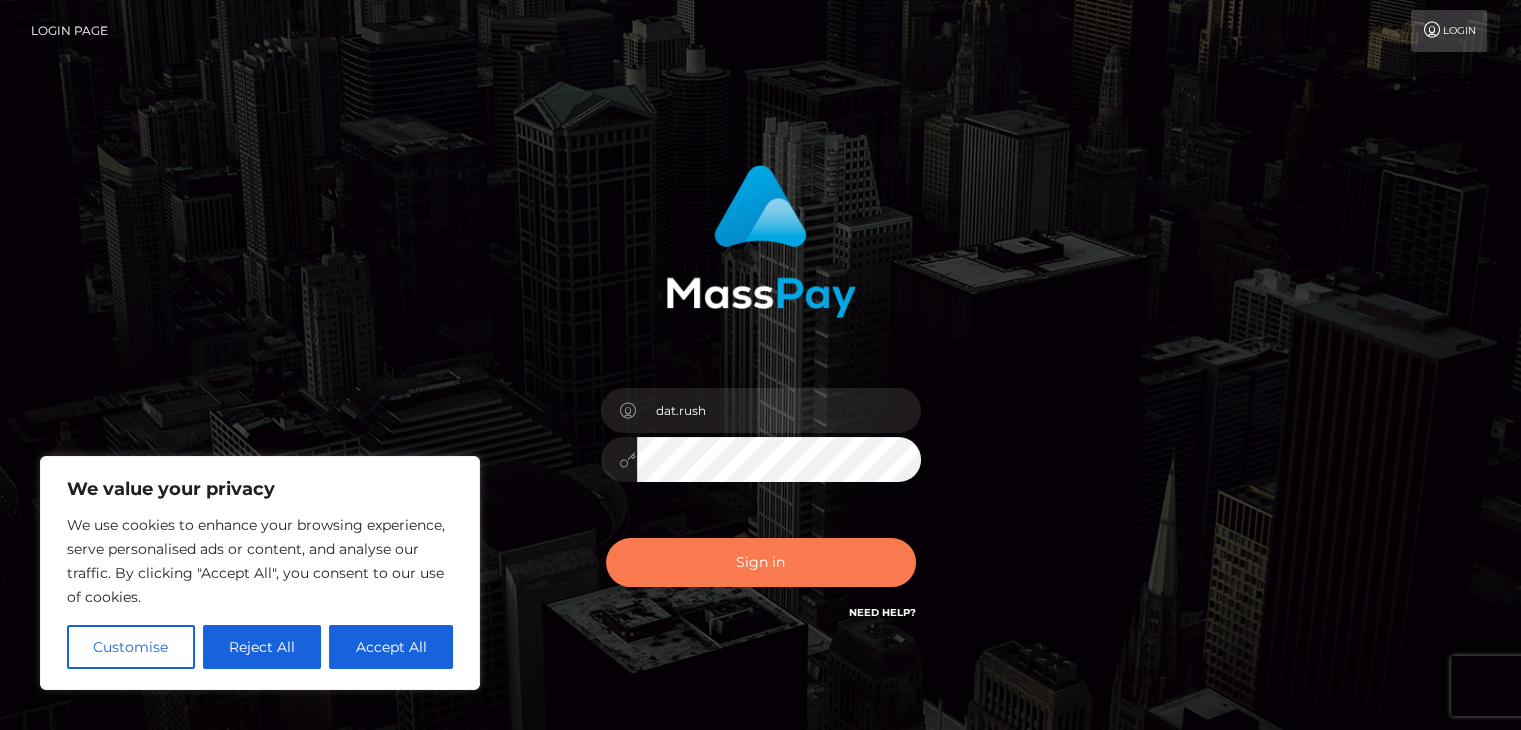 click on "Sign in" at bounding box center [761, 562] 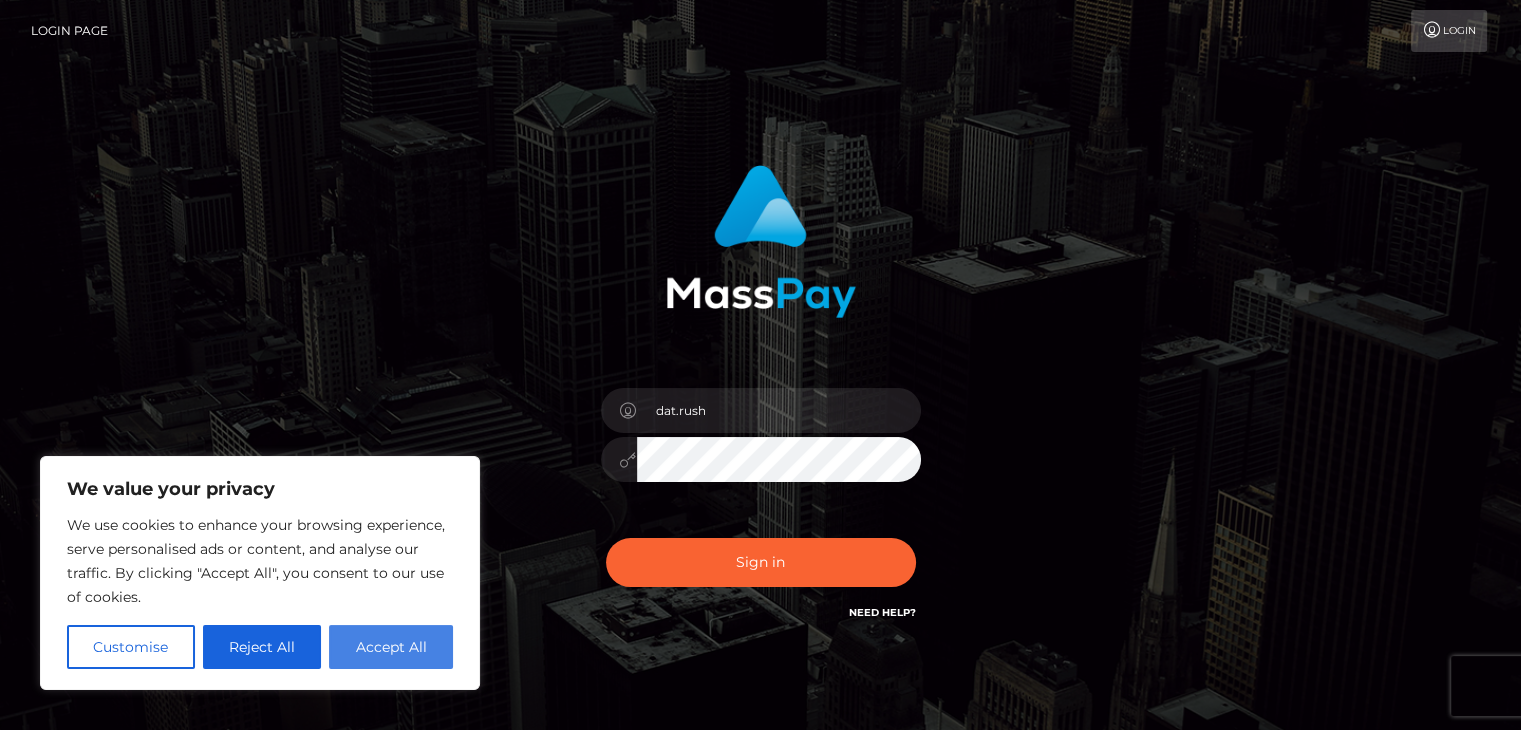click on "Accept All" at bounding box center (391, 647) 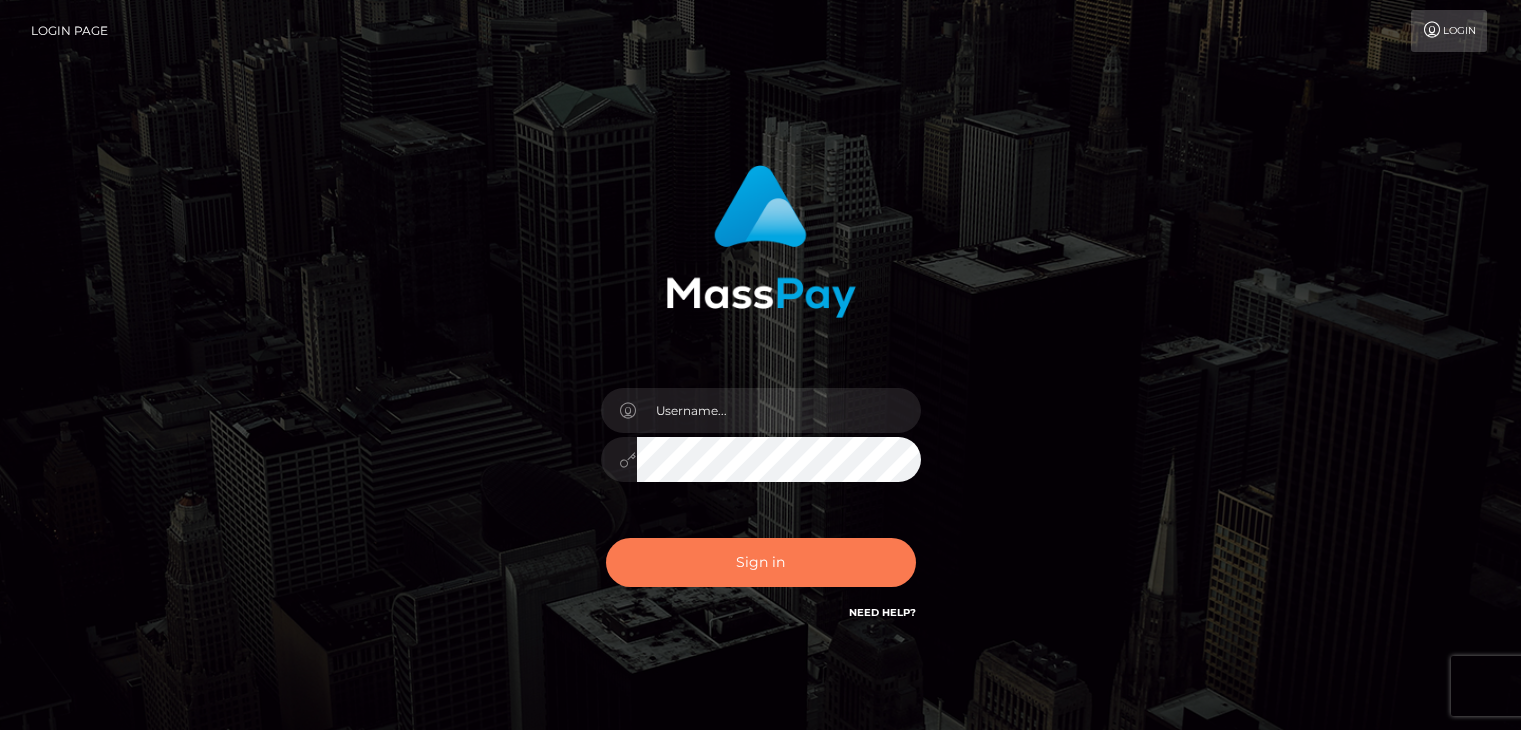 scroll, scrollTop: 0, scrollLeft: 0, axis: both 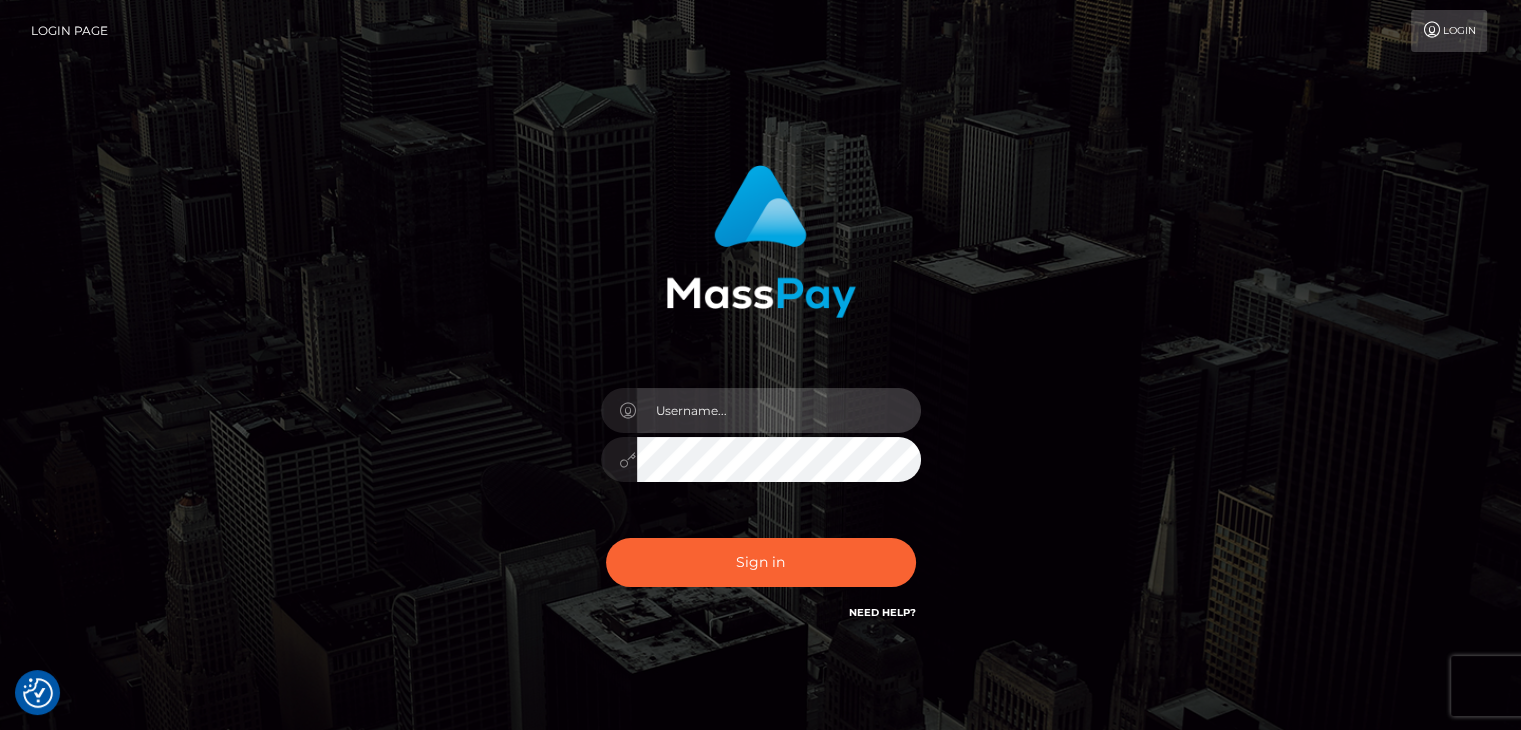 click at bounding box center (779, 410) 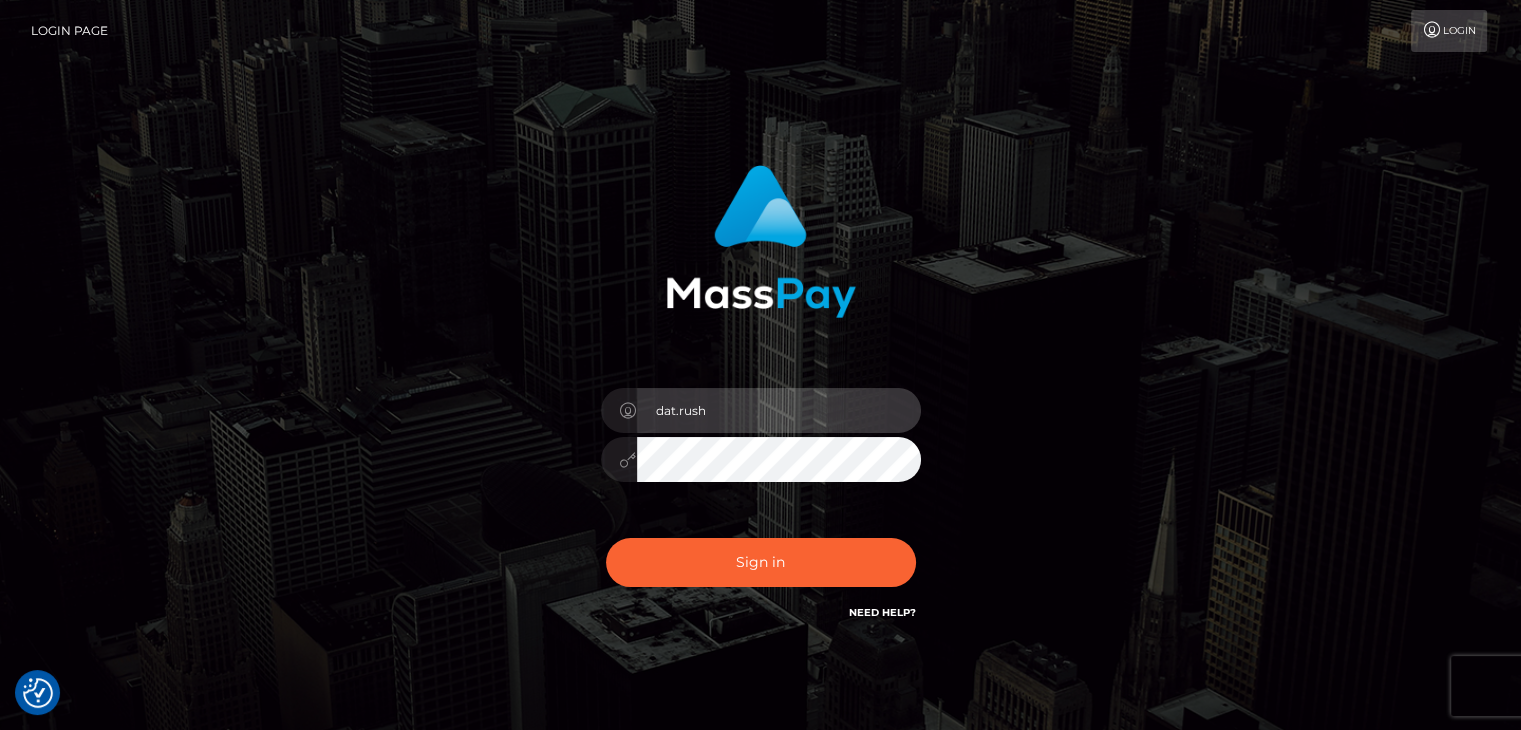 type on "dat.rush" 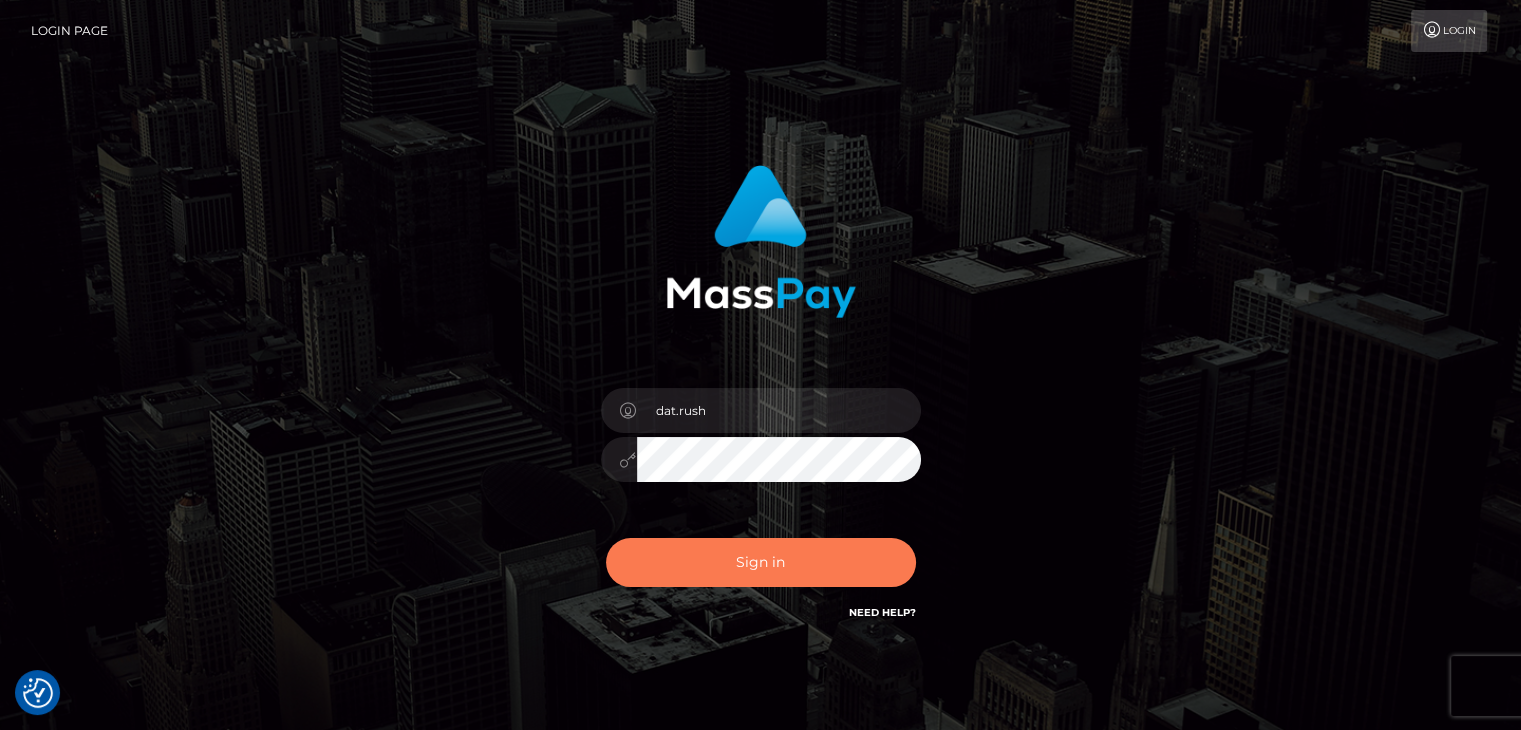 click on "Sign in" at bounding box center (761, 562) 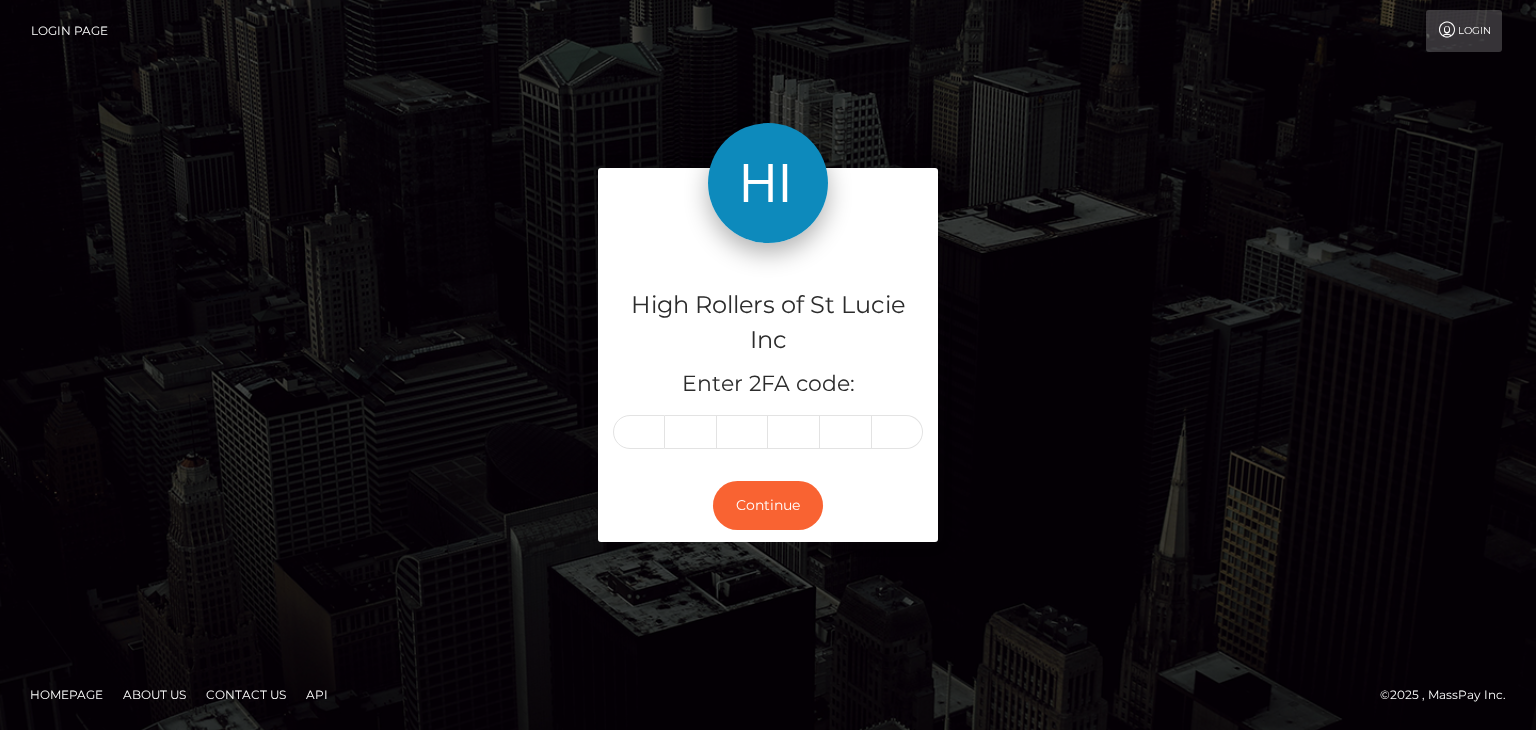 scroll, scrollTop: 0, scrollLeft: 0, axis: both 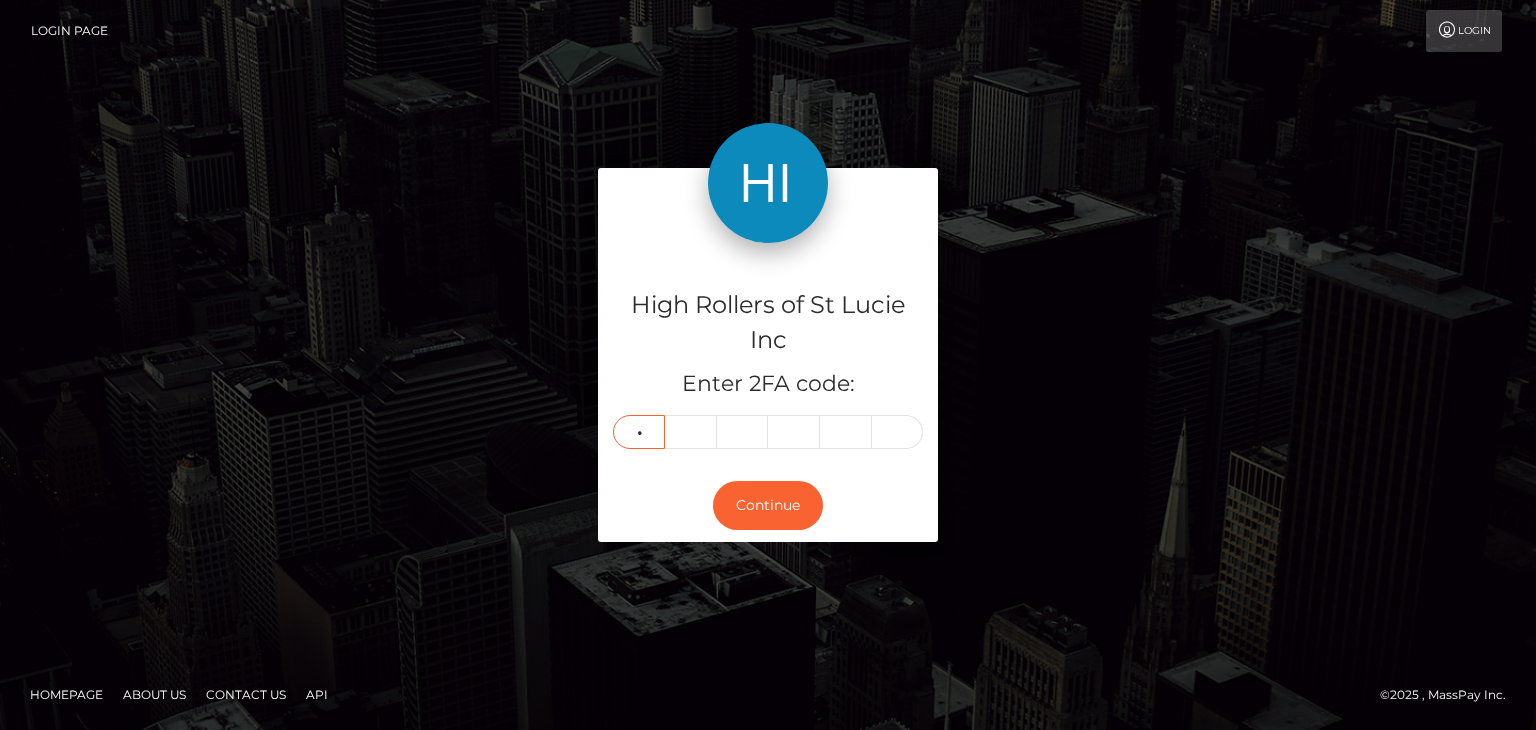 type on "0" 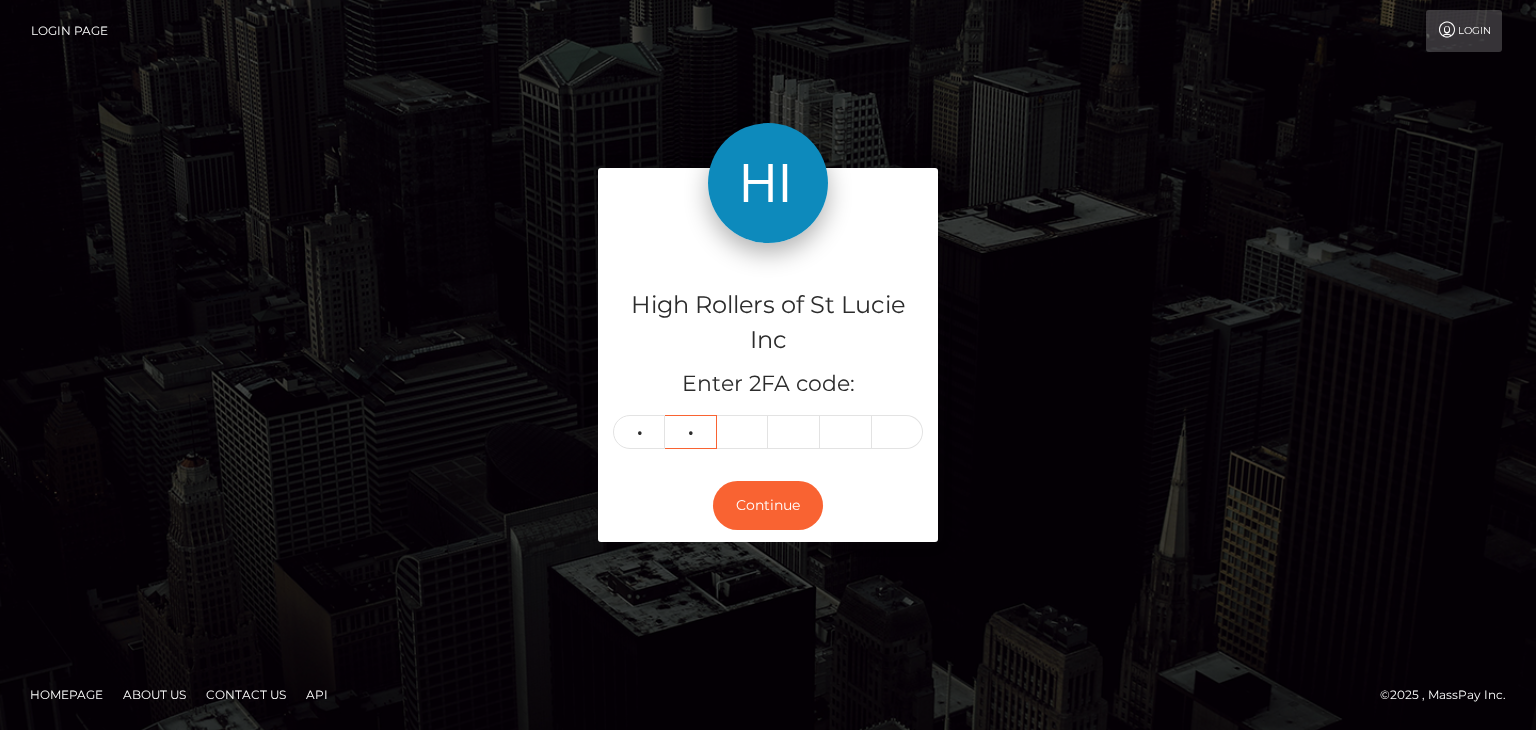 type on "0" 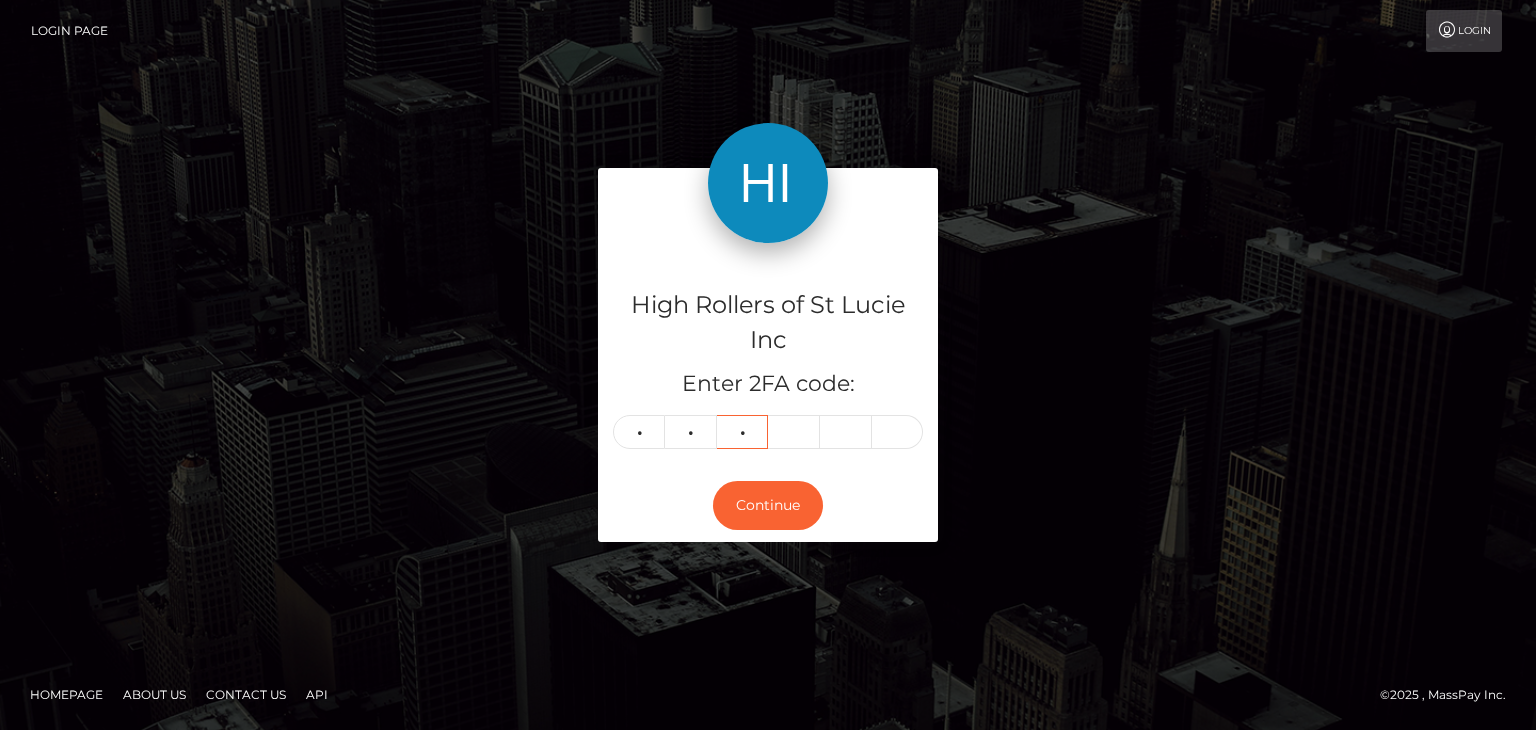 type on "3" 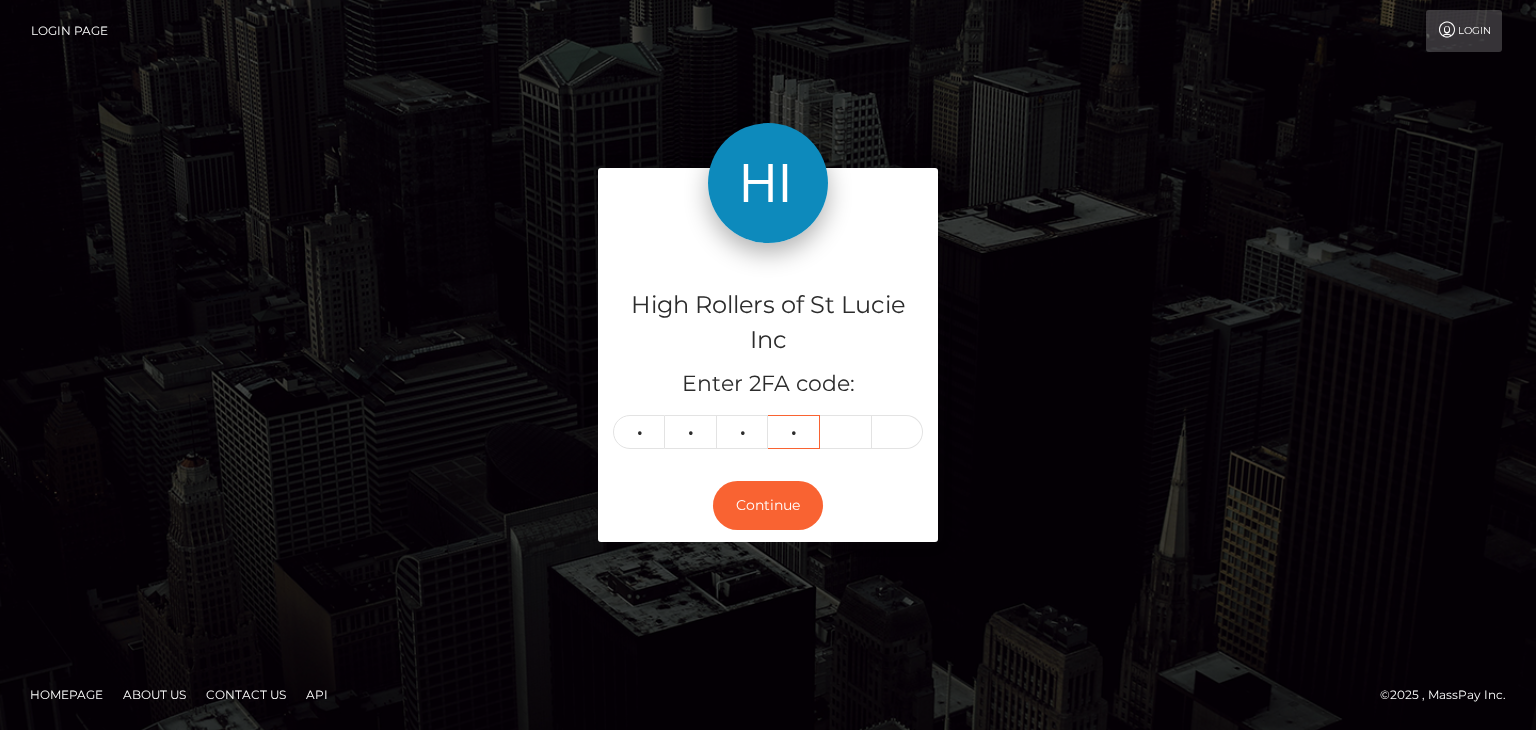type on "5" 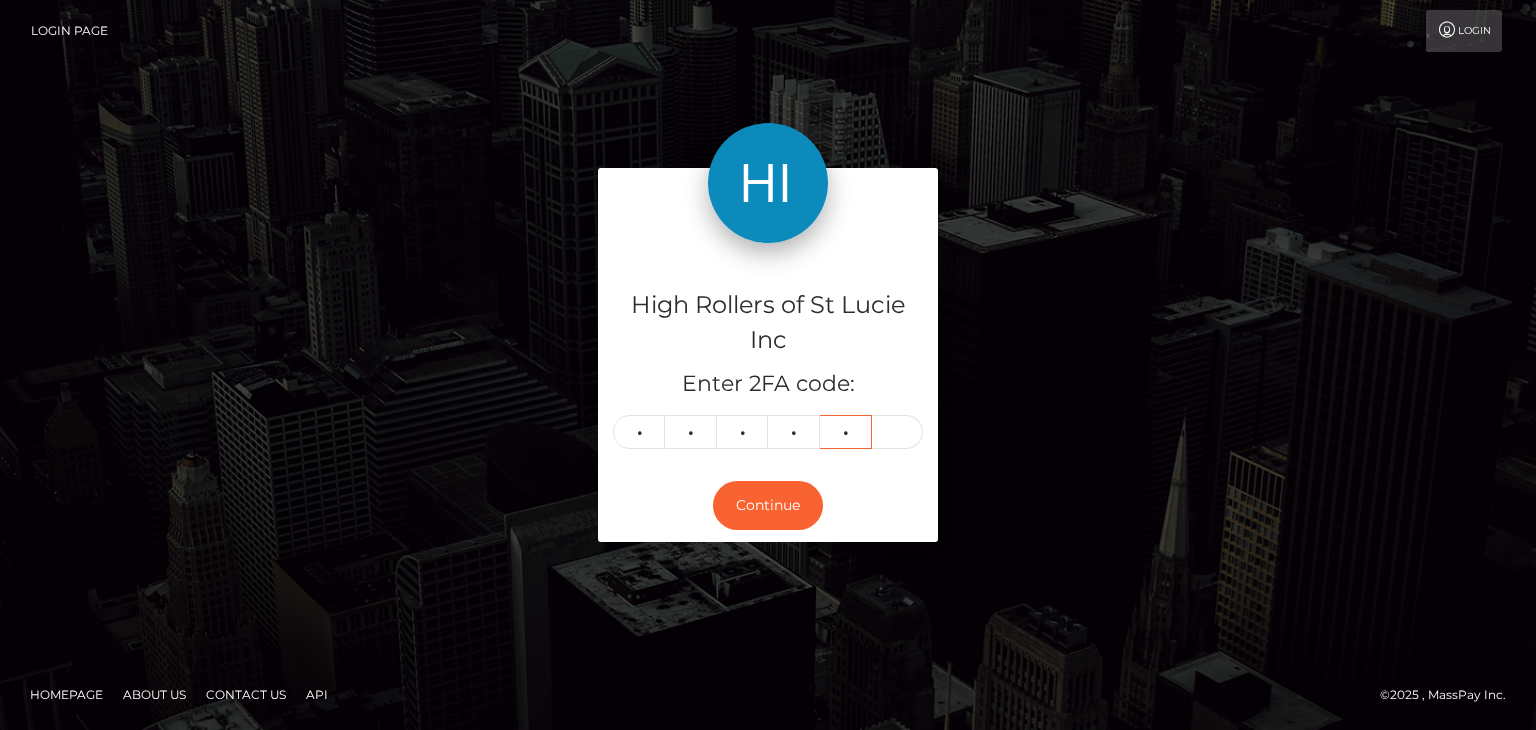 type on "2" 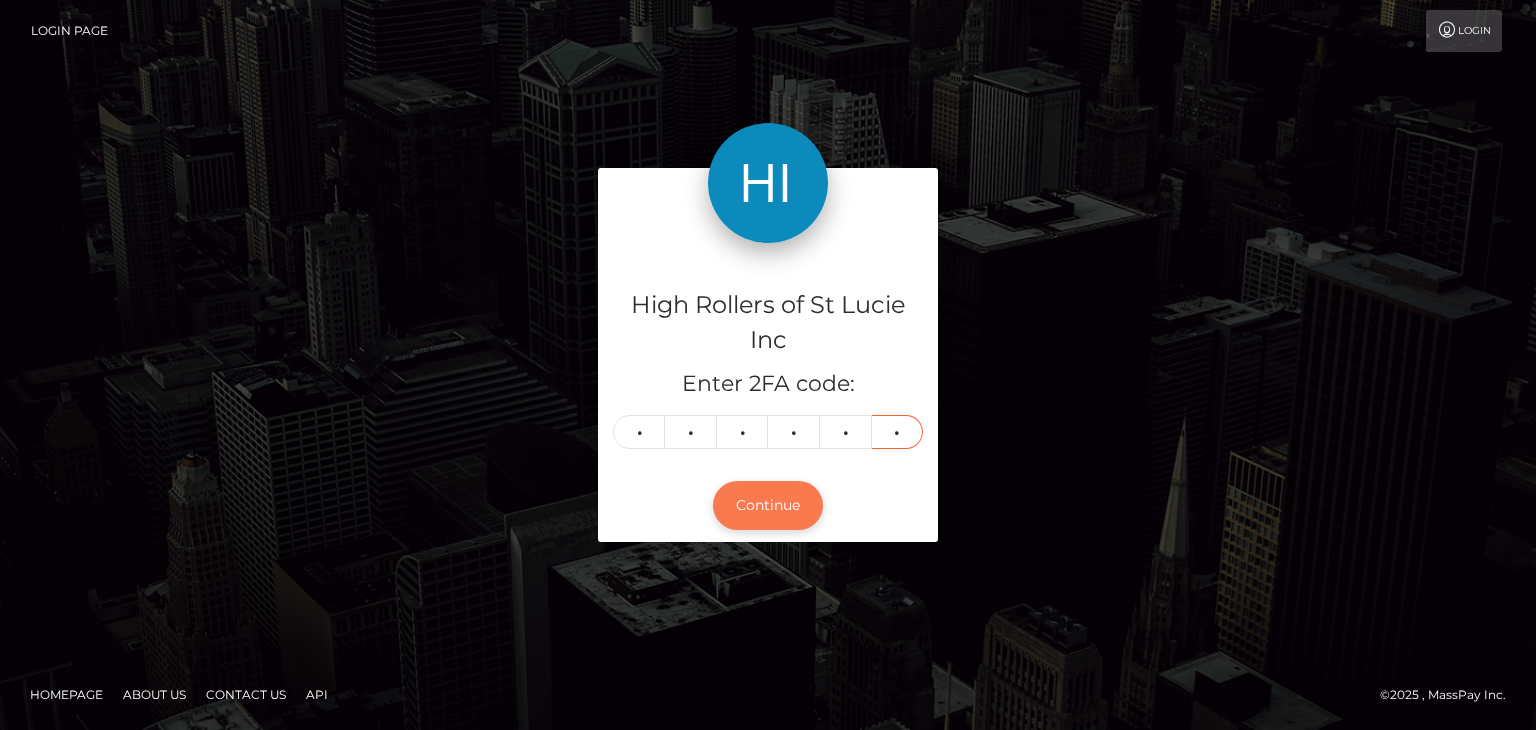 type on "2" 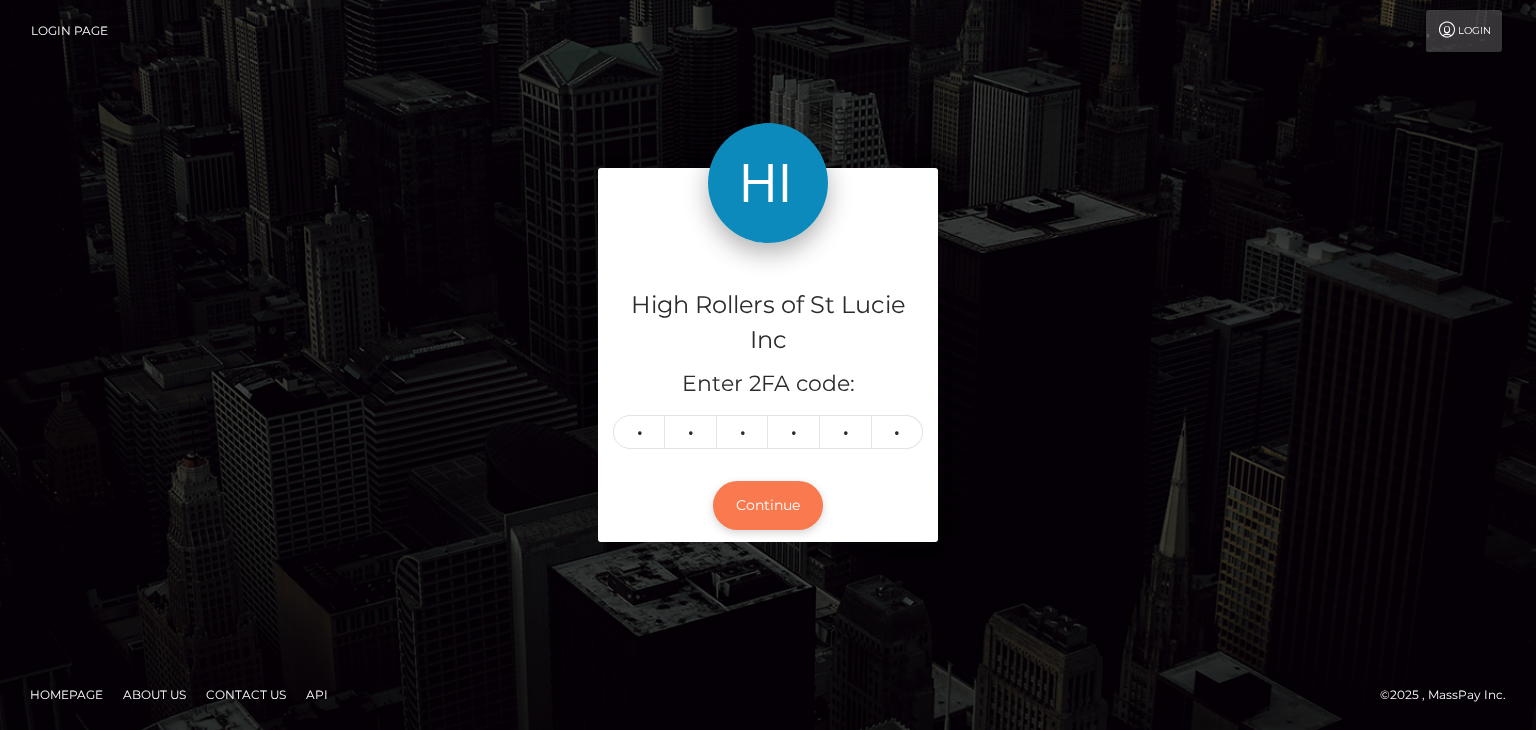 click on "Continue" at bounding box center [768, 505] 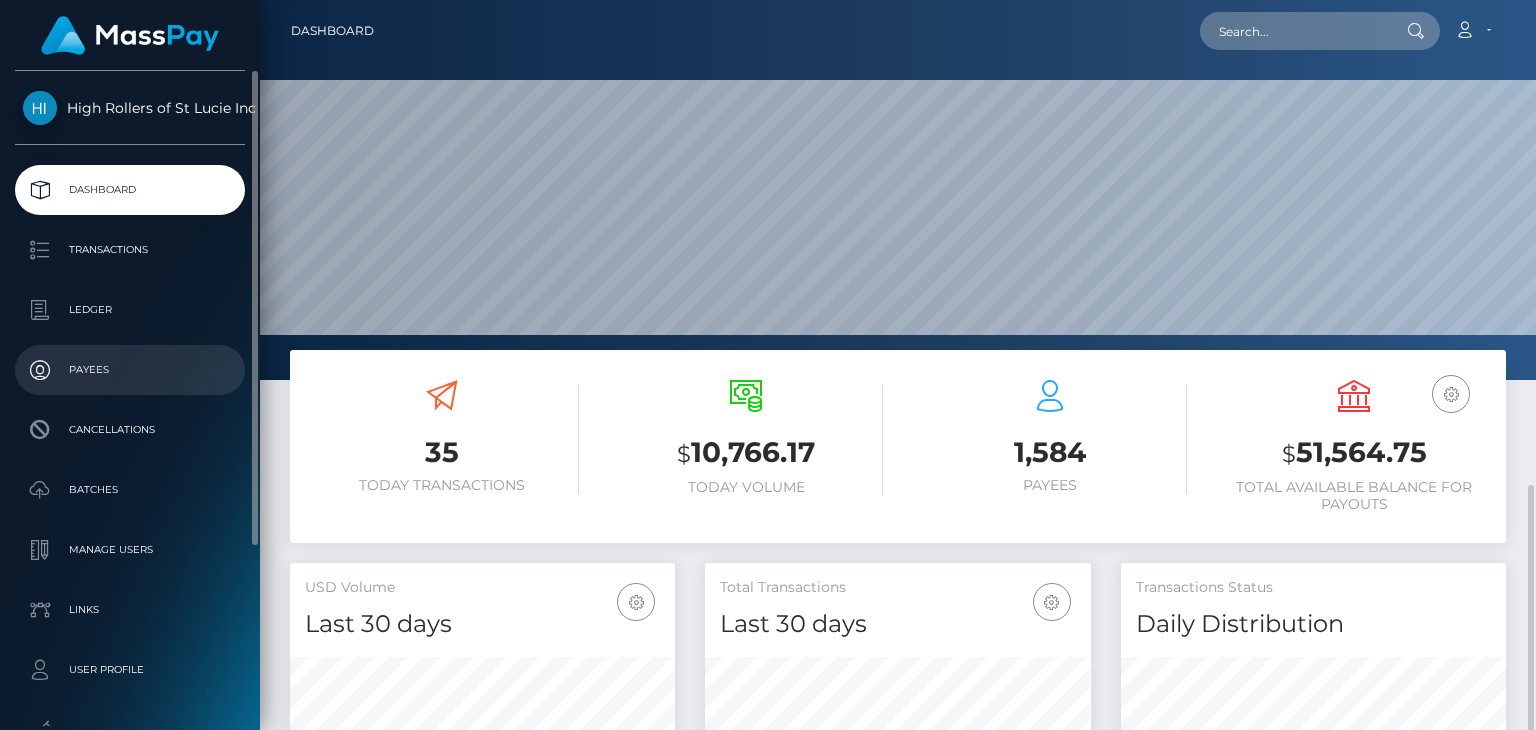 scroll, scrollTop: 0, scrollLeft: 0, axis: both 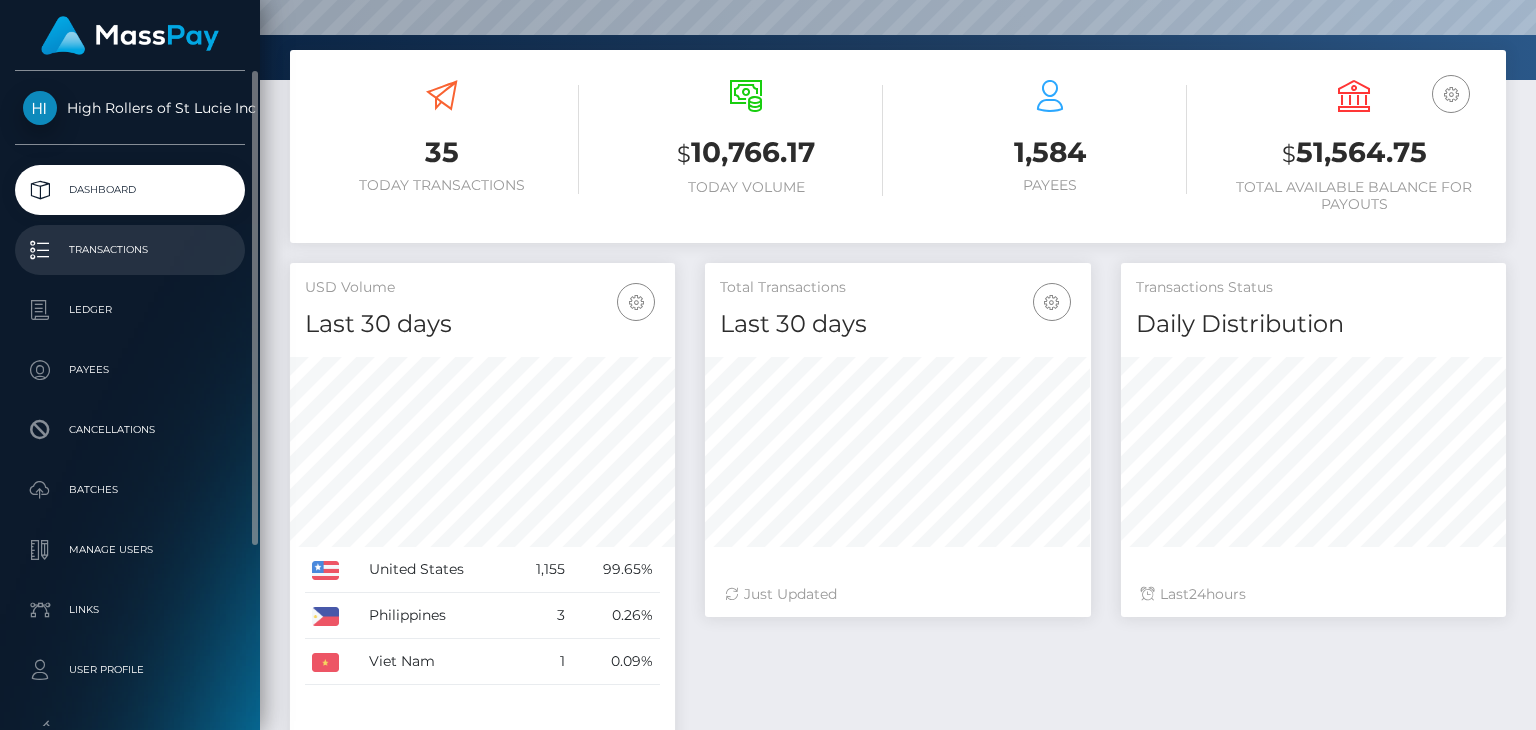 click on "Transactions" at bounding box center (130, 250) 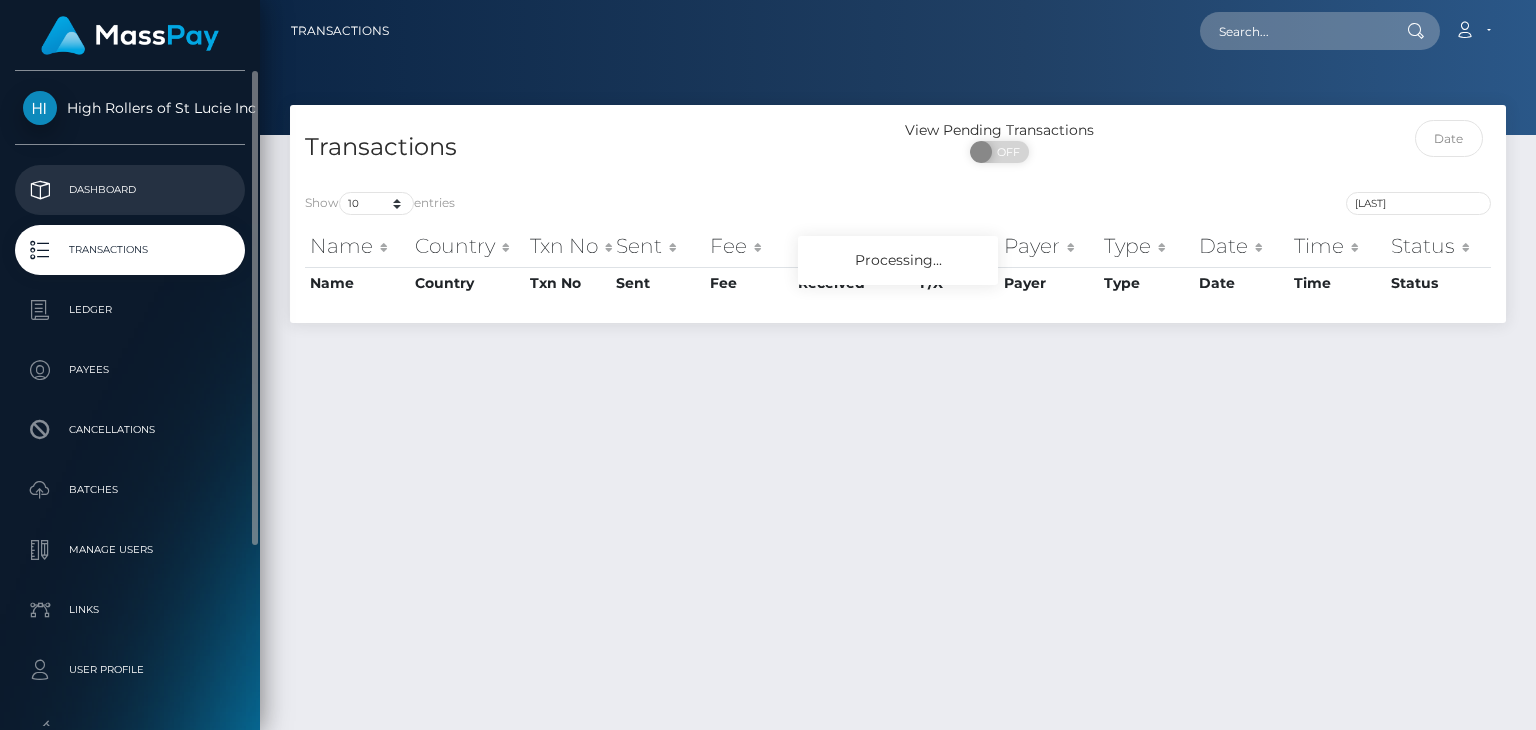 scroll, scrollTop: 0, scrollLeft: 0, axis: both 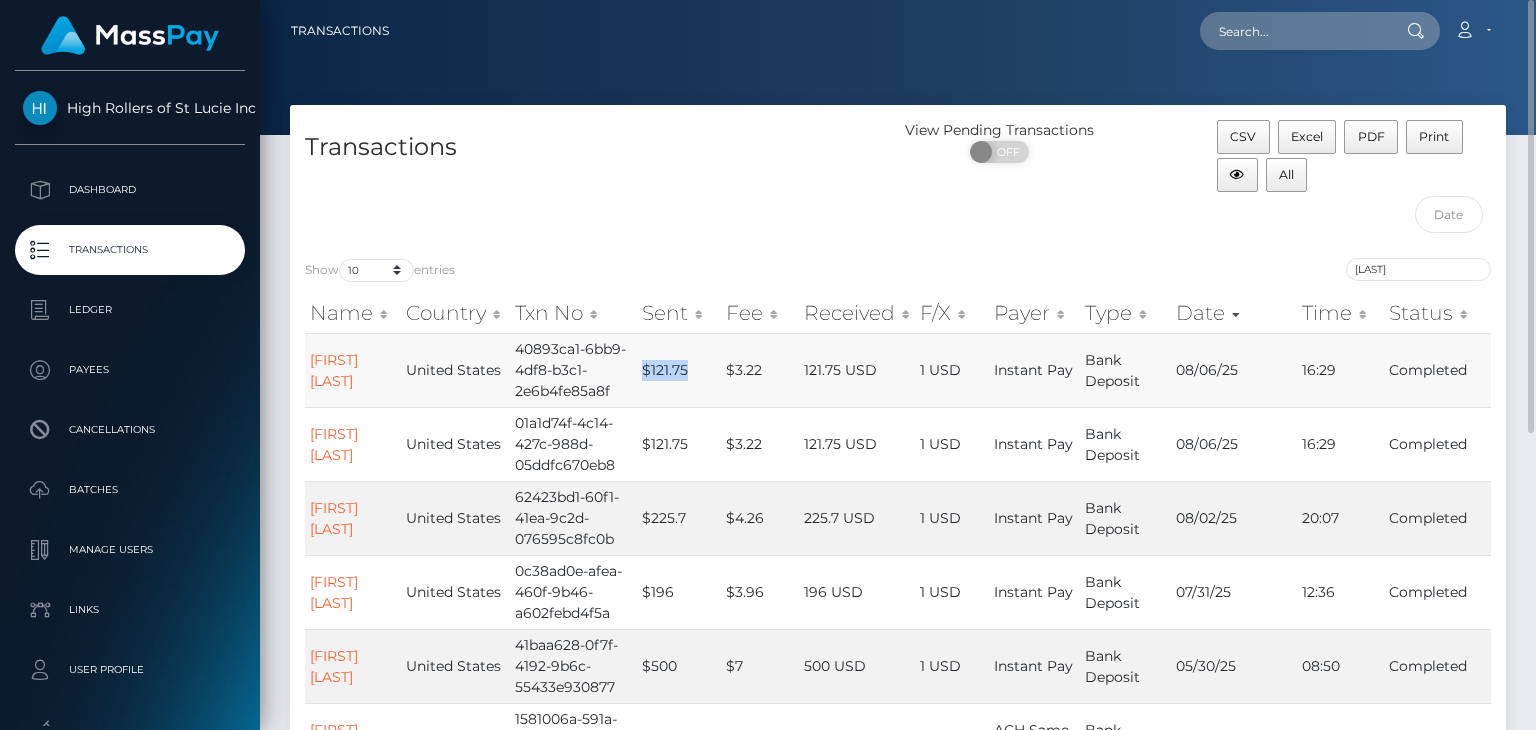 drag, startPoint x: 664, startPoint y: 365, endPoint x: 717, endPoint y: 366, distance: 53.009434 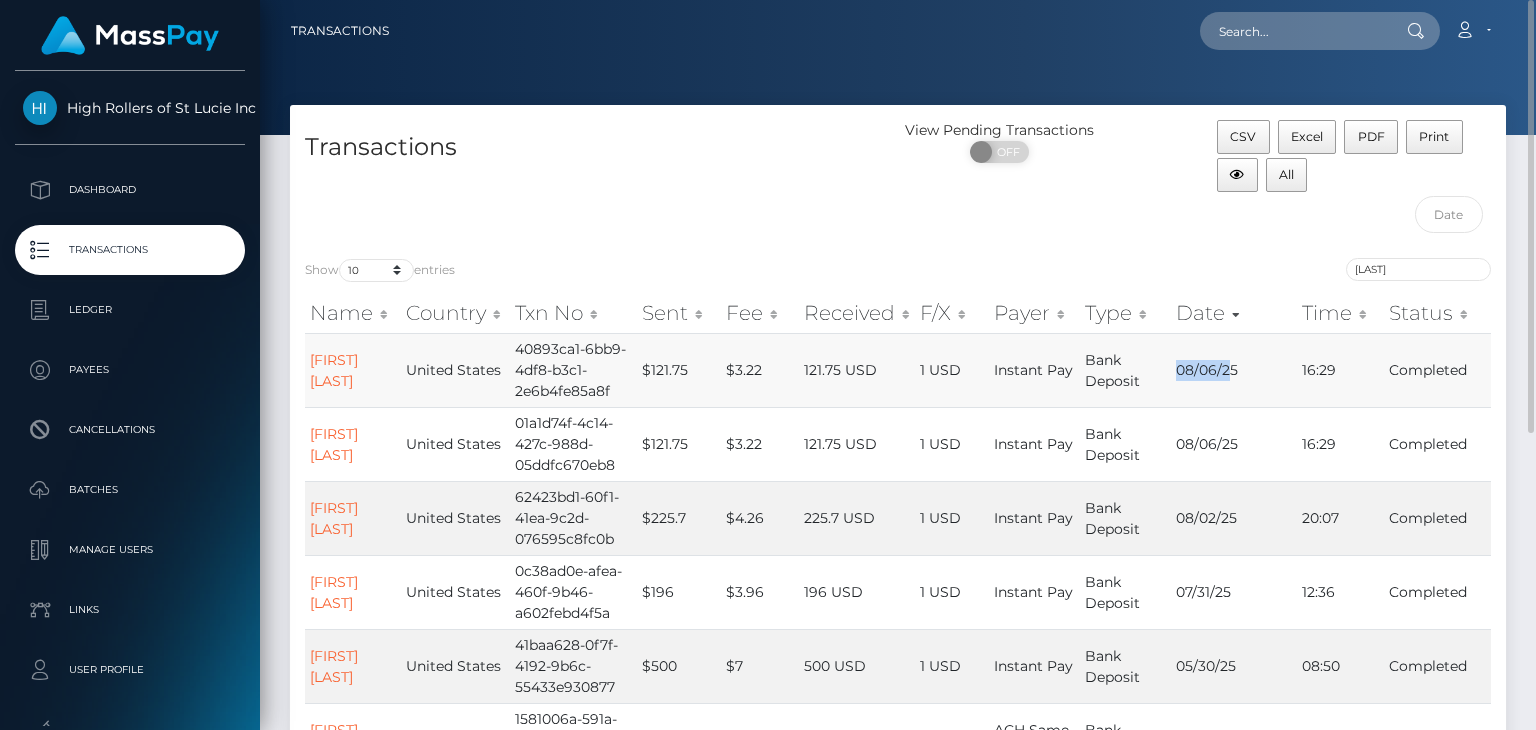 drag, startPoint x: 1254, startPoint y: 372, endPoint x: 1193, endPoint y: 365, distance: 61.400326 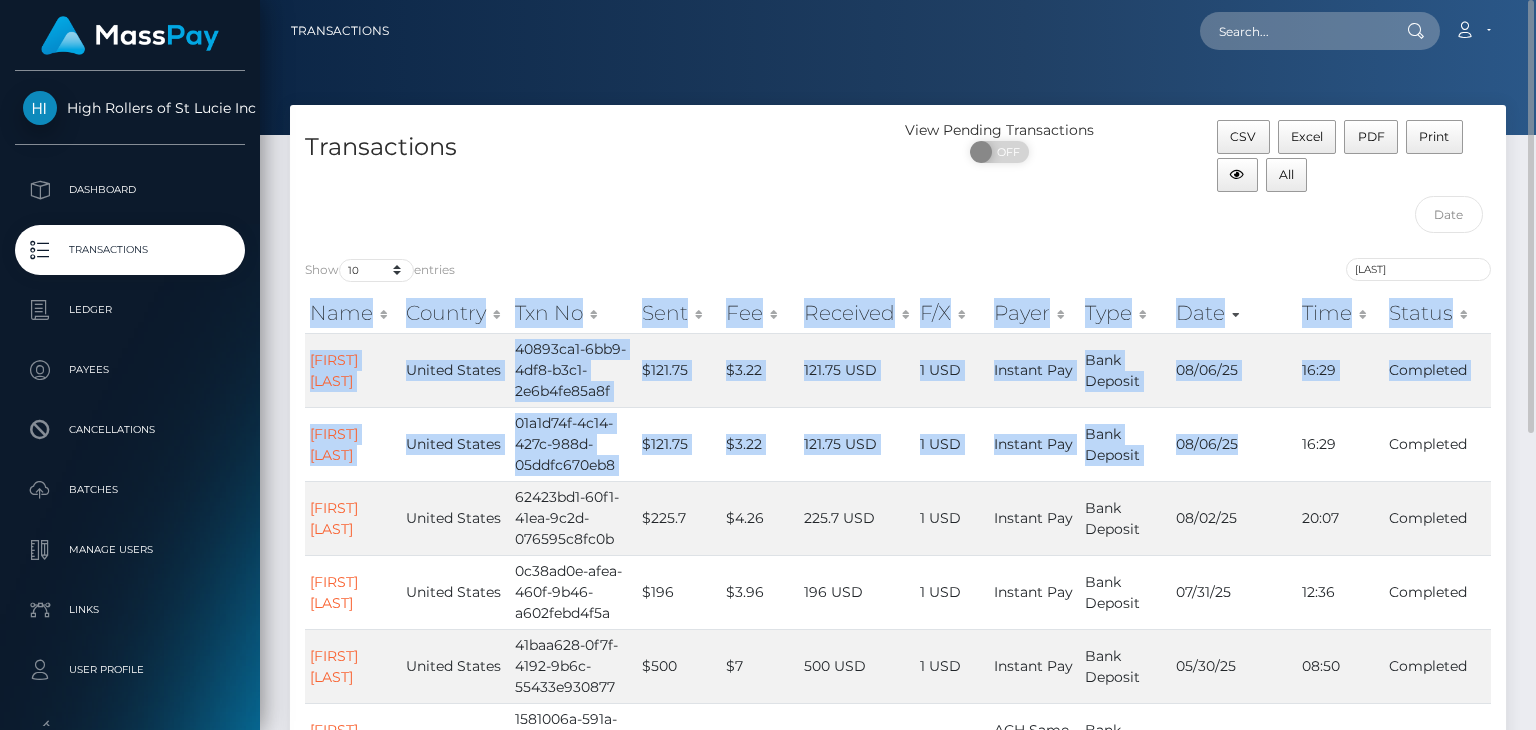 drag, startPoint x: 1263, startPoint y: 445, endPoint x: 304, endPoint y: 433, distance: 959.0751 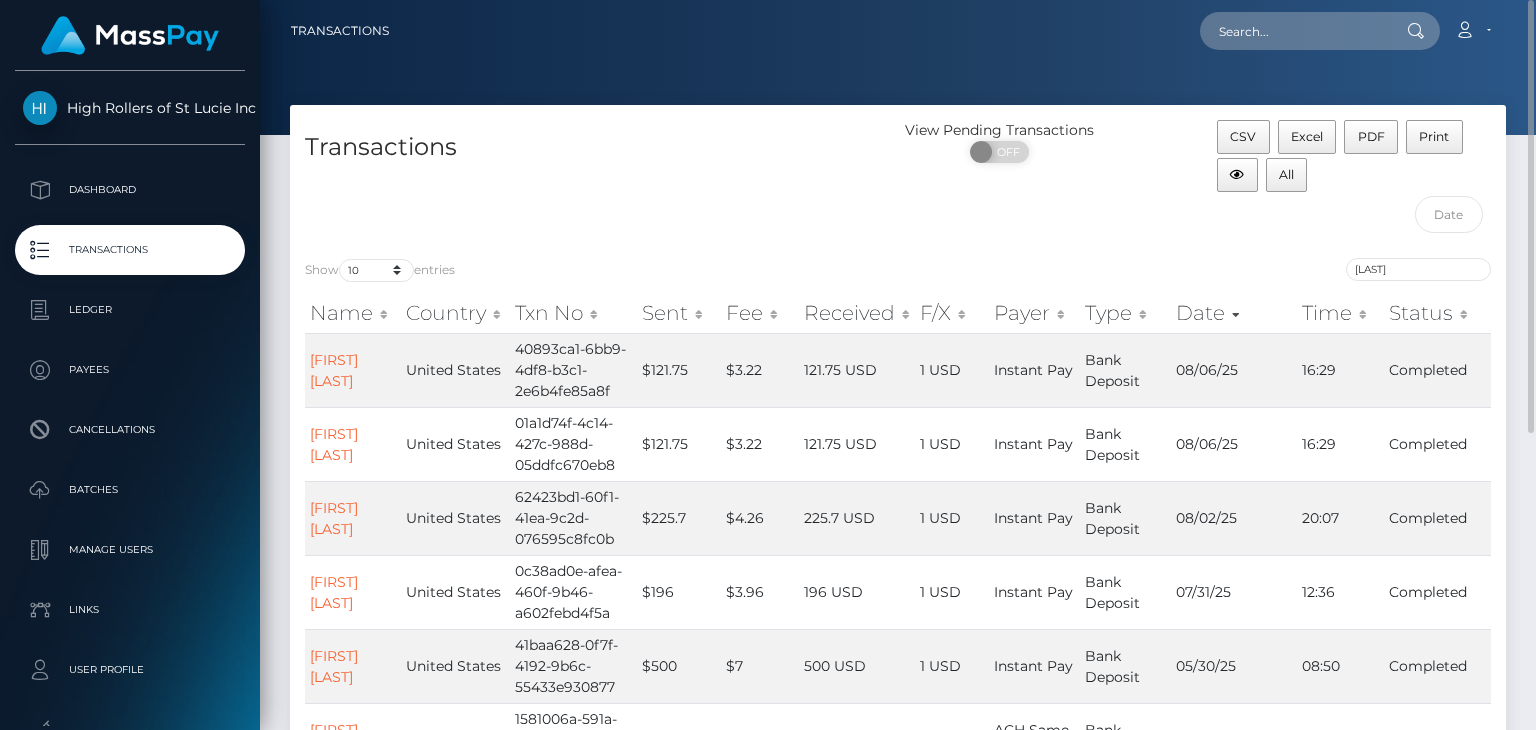 click on "Transactions" at bounding box center [594, 181] 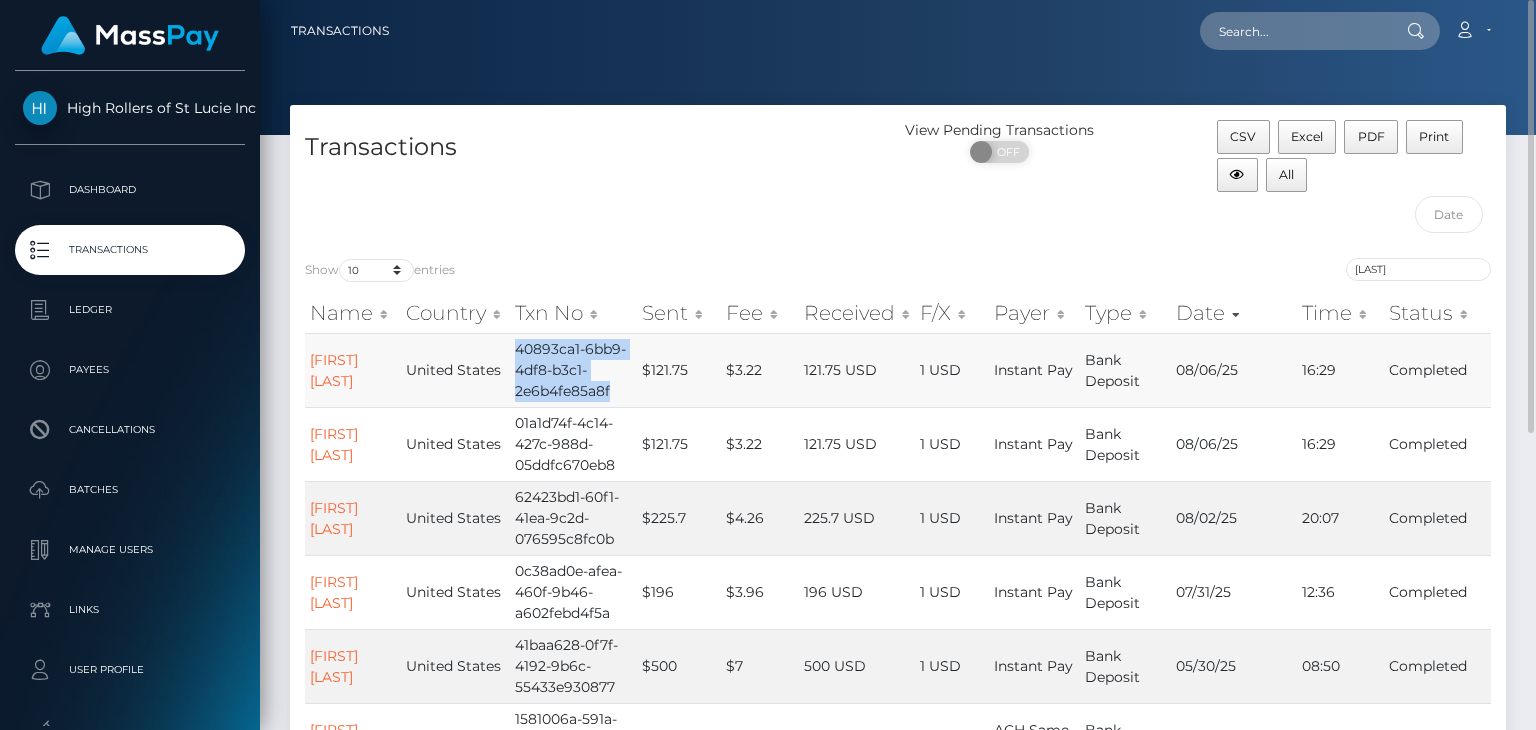 drag, startPoint x: 616, startPoint y: 393, endPoint x: 515, endPoint y: 348, distance: 110.57124 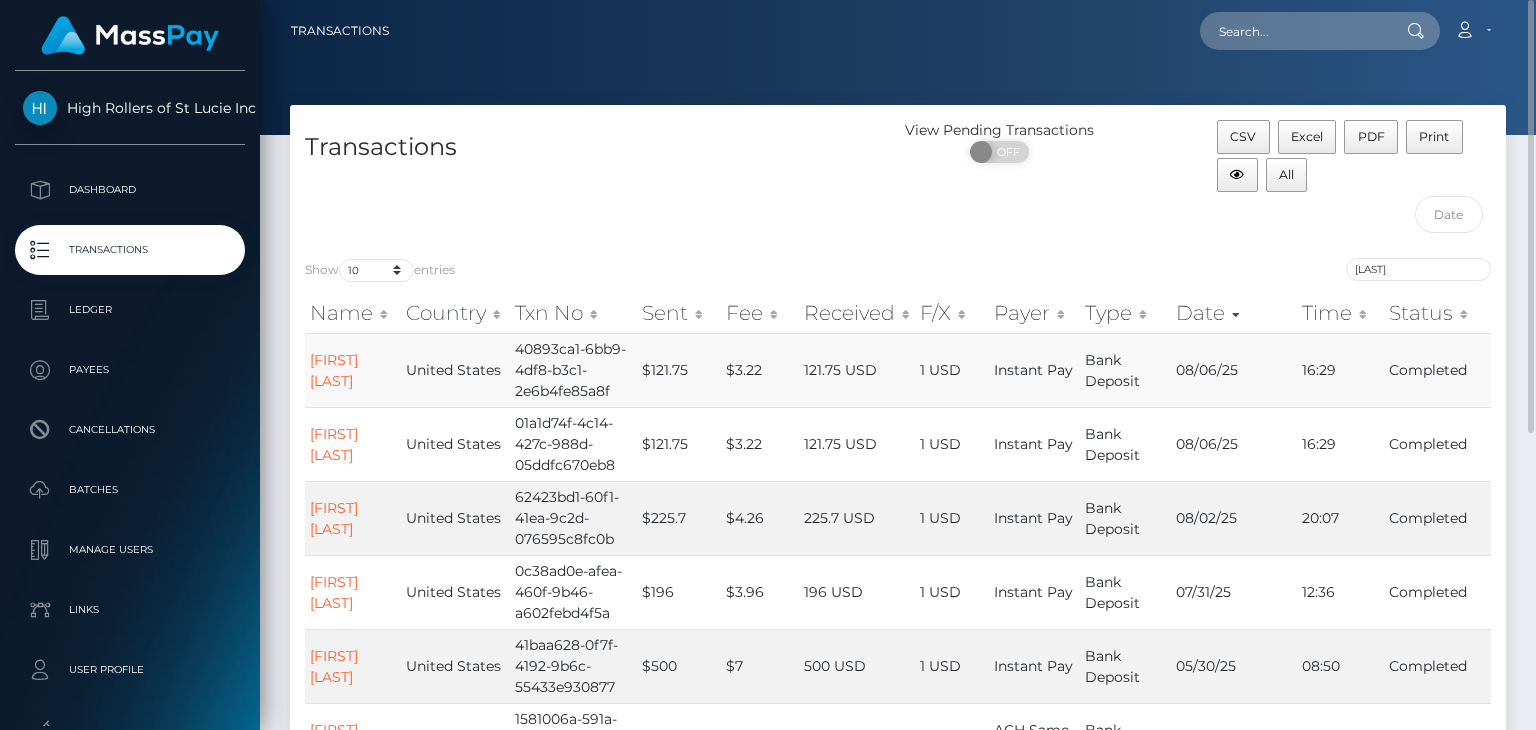 click on "08/06/25" at bounding box center [1234, 370] 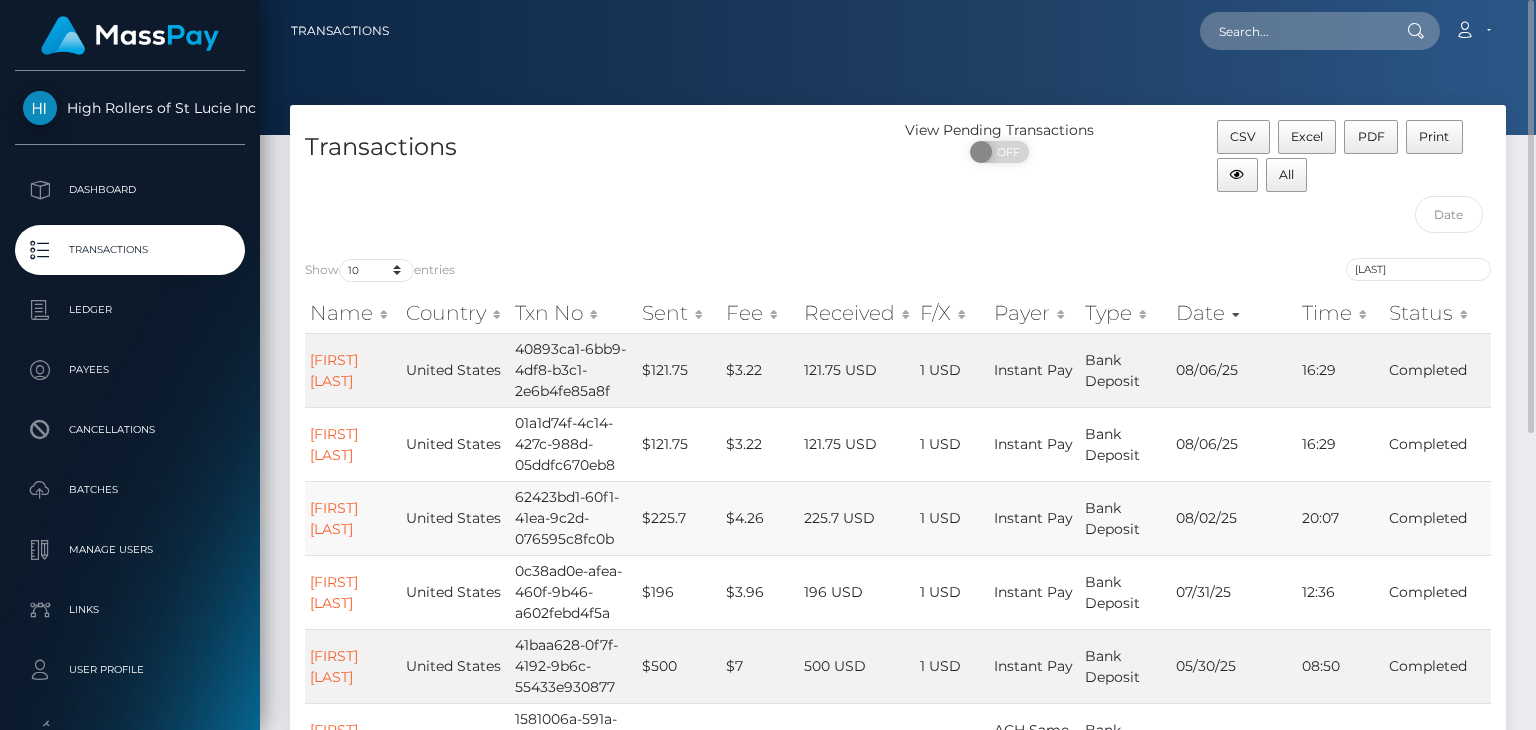scroll, scrollTop: 200, scrollLeft: 0, axis: vertical 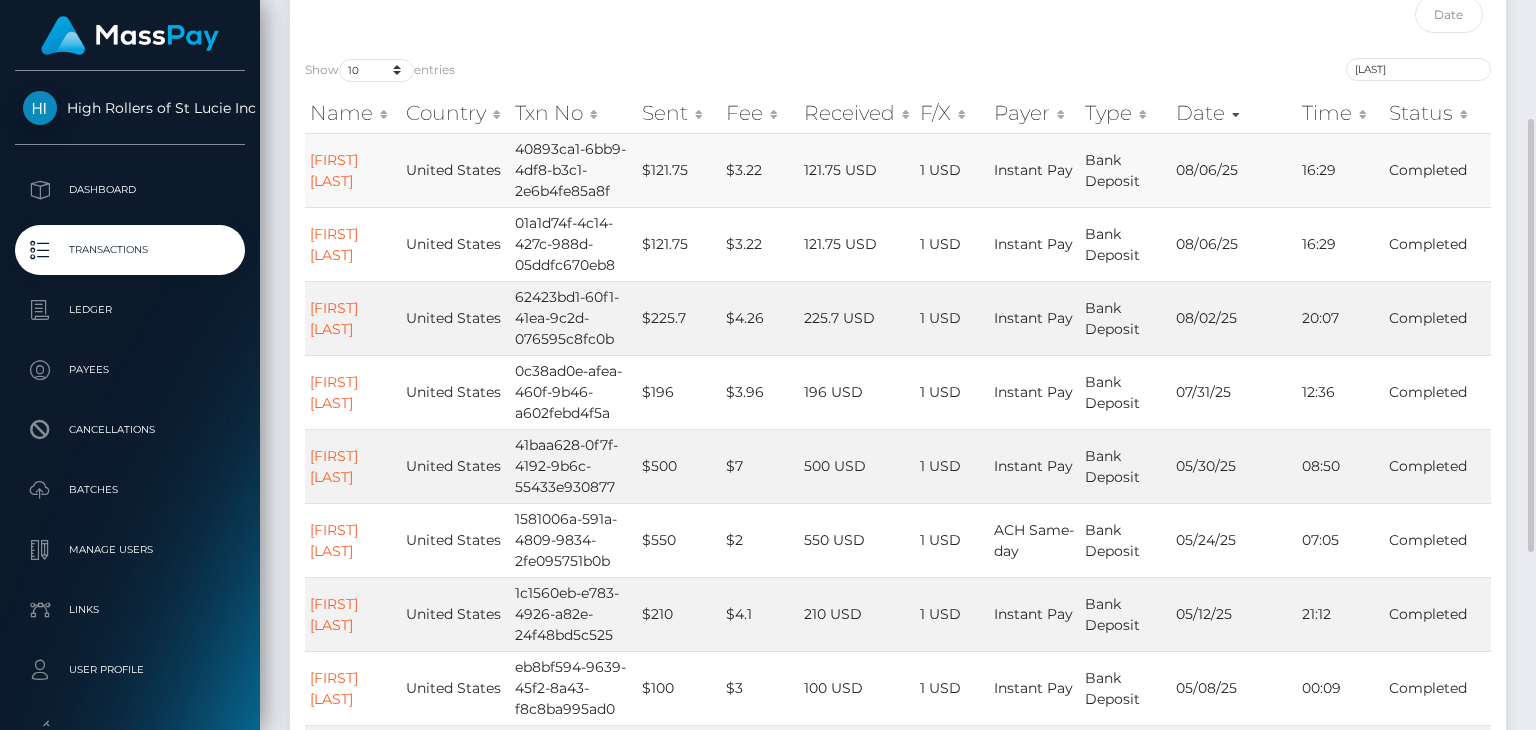 click on "40893ca1-6bb9-4df8-b3c1-2e6b4fe85a8f" at bounding box center (573, 170) 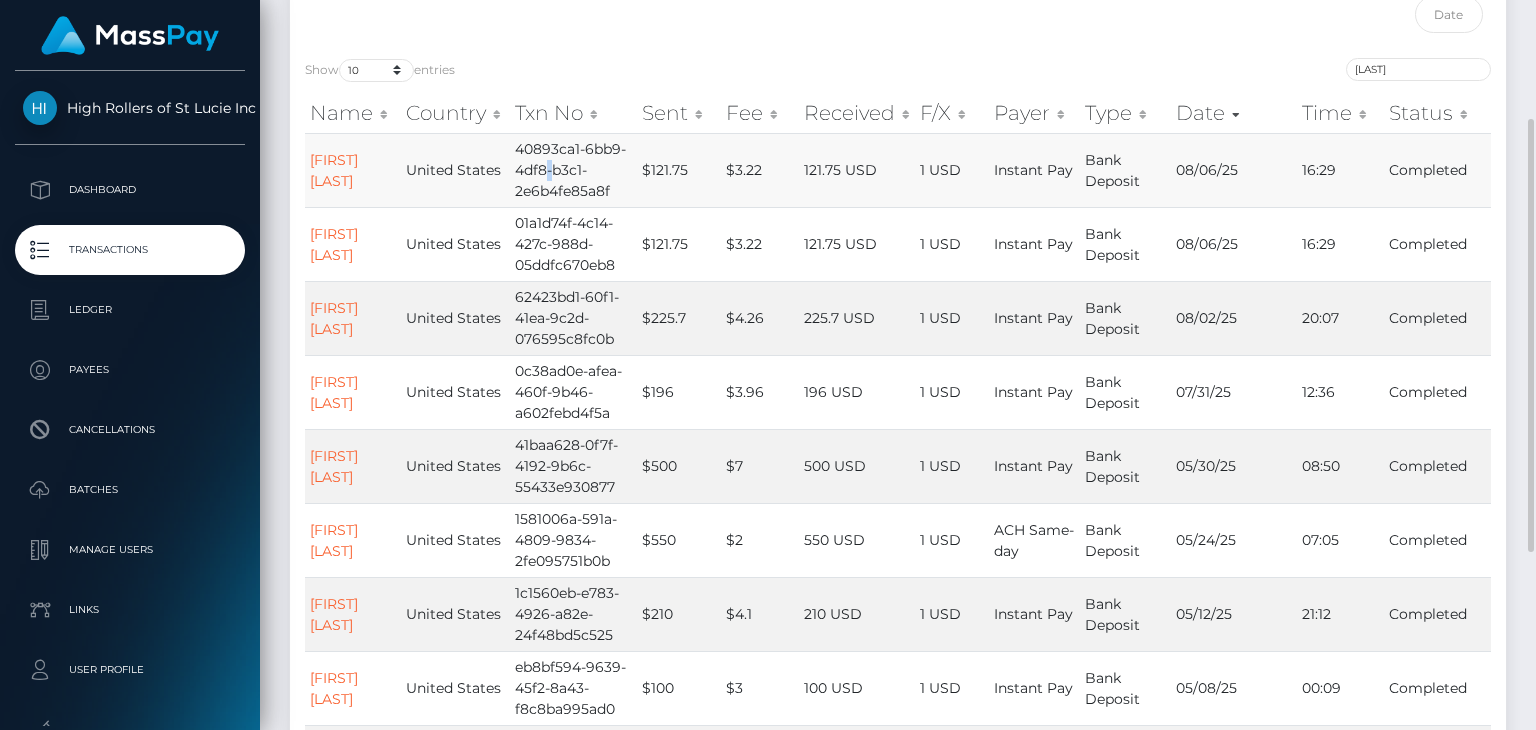 click on "40893ca1-6bb9-4df8-b3c1-2e6b4fe85a8f" at bounding box center (573, 170) 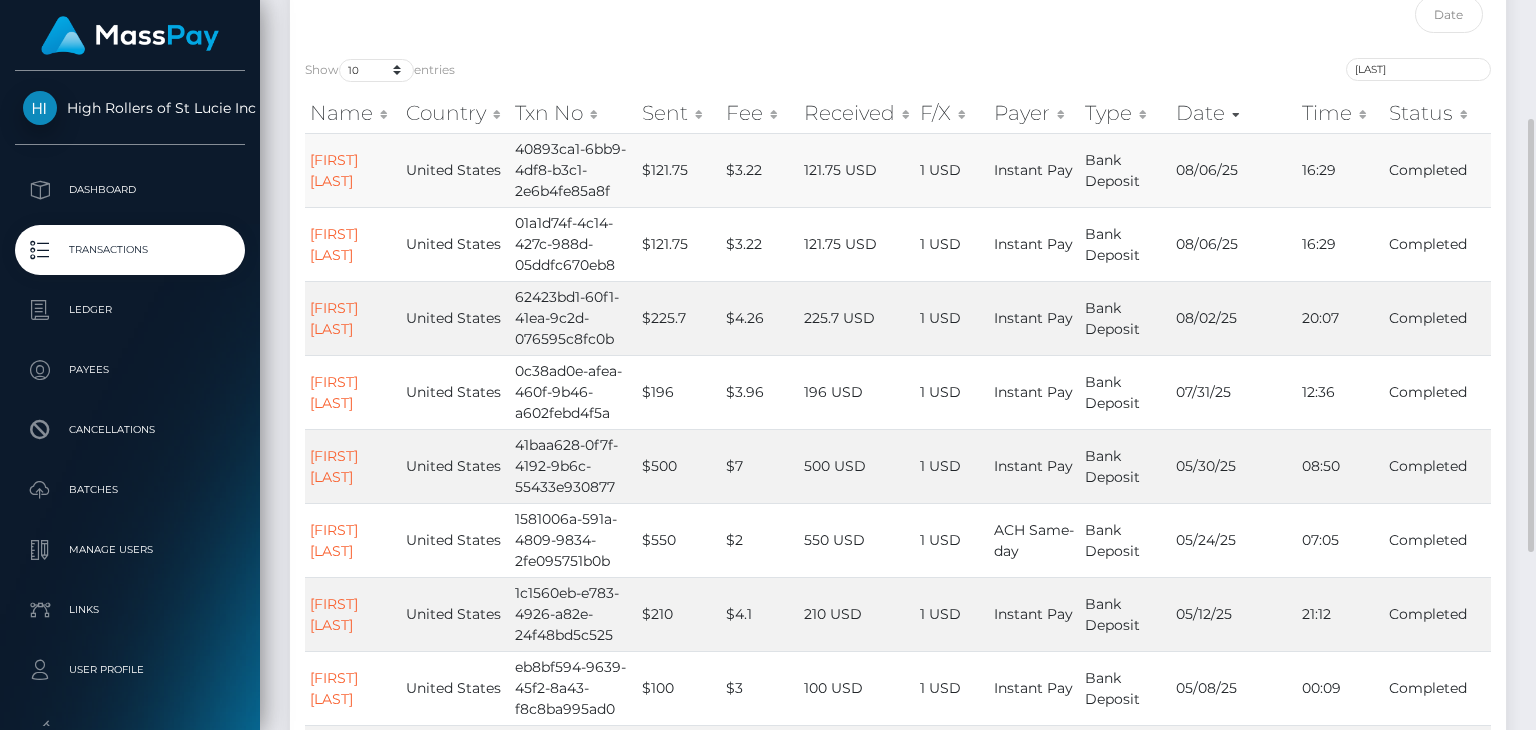 click on "Completed" at bounding box center (1437, 170) 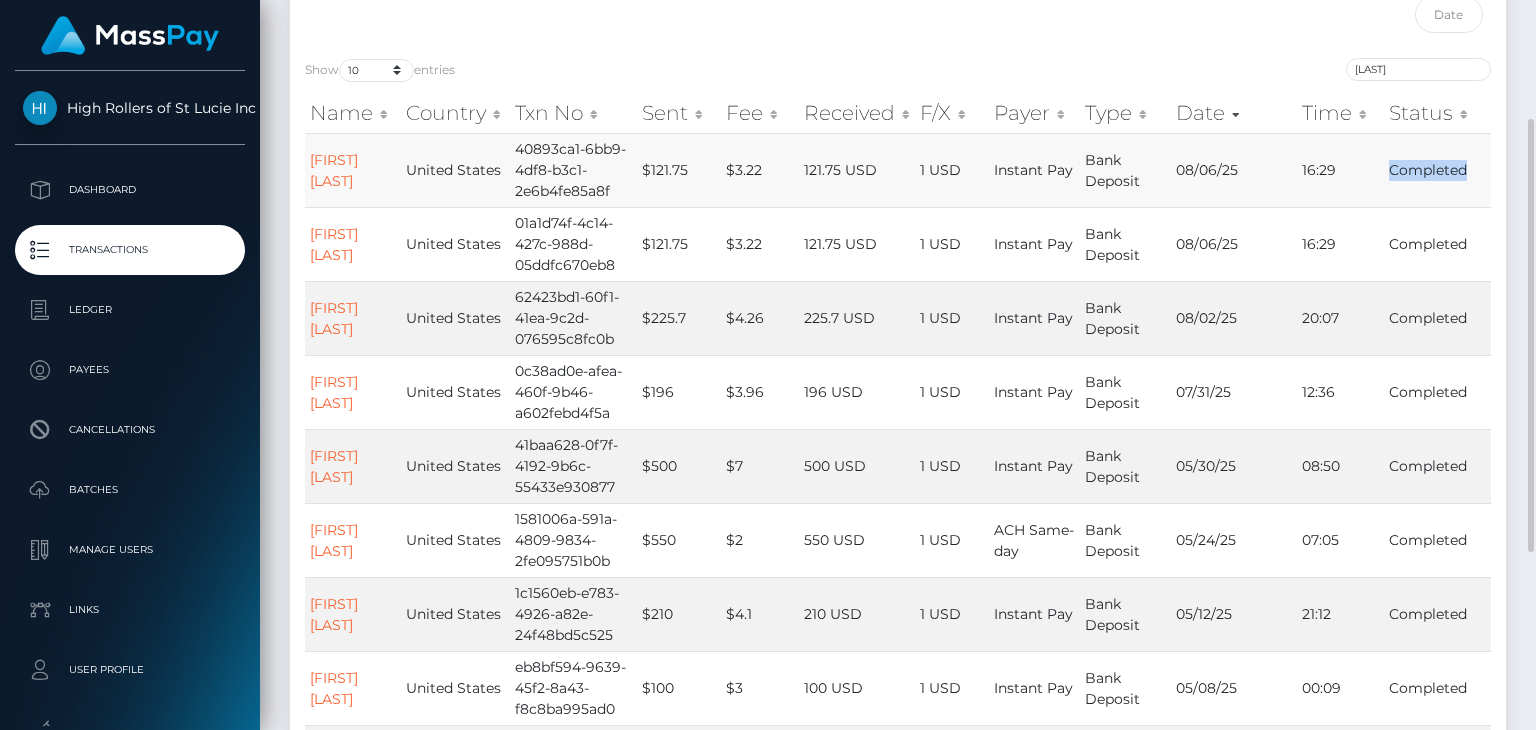 click on "Completed" at bounding box center (1437, 170) 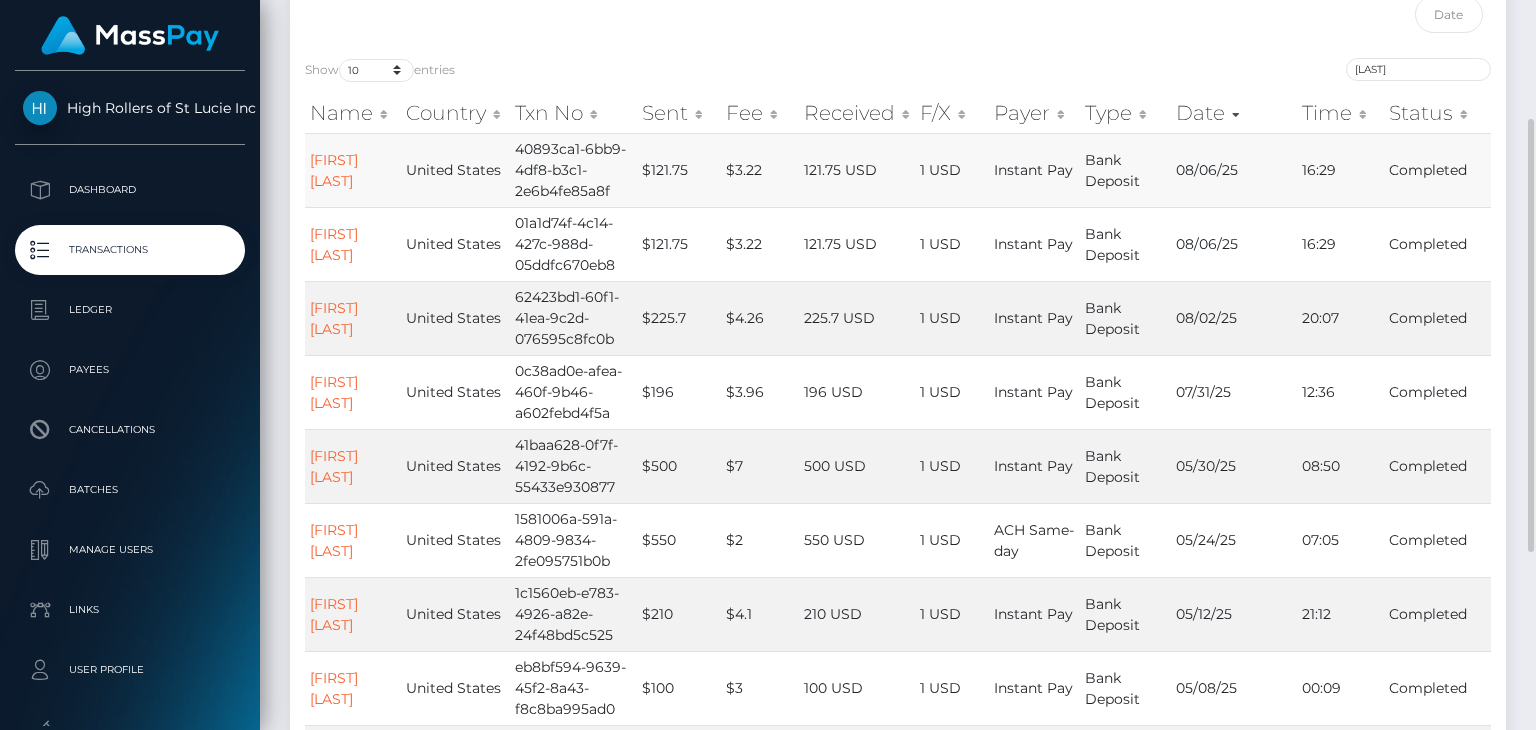click on "Completed" at bounding box center (1437, 170) 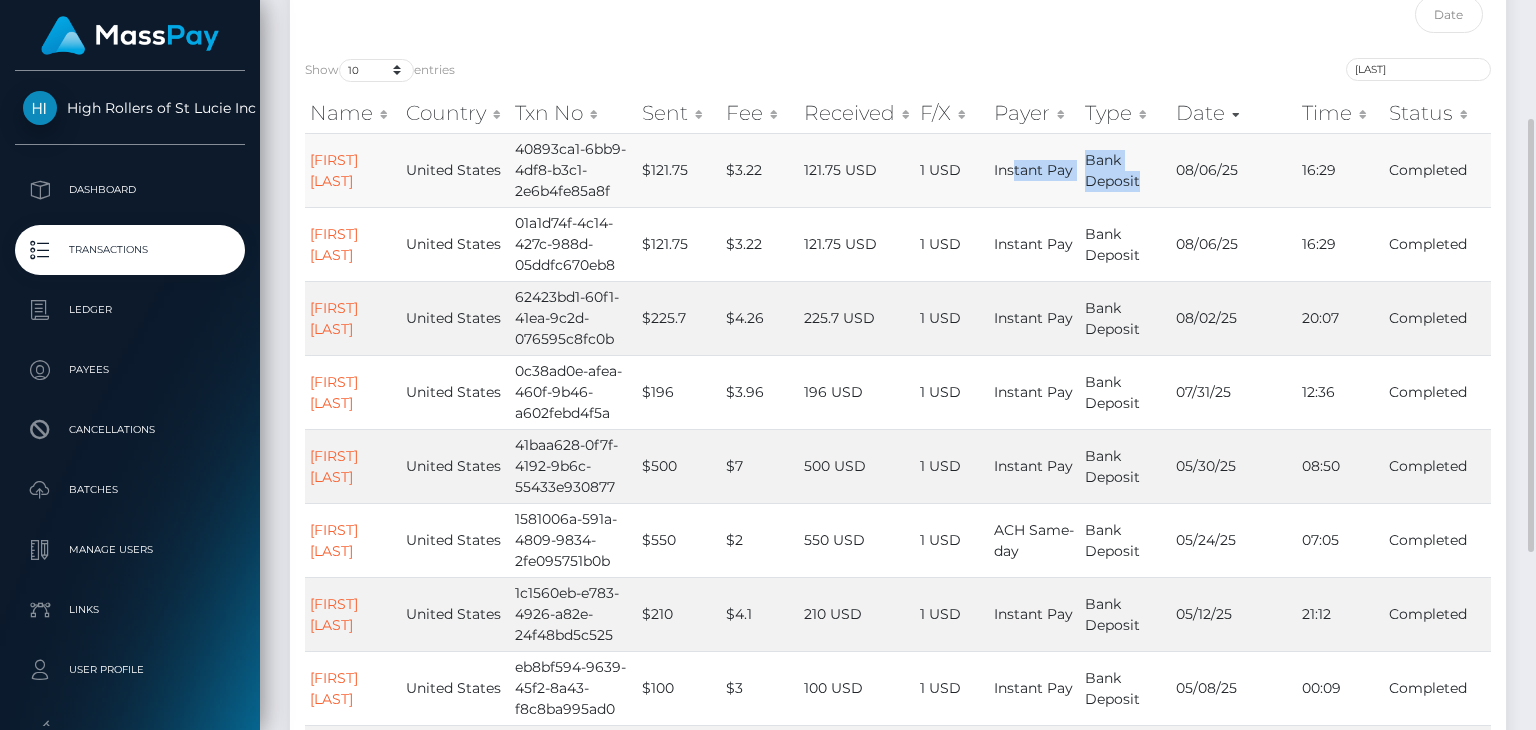 drag, startPoint x: 1113, startPoint y: 169, endPoint x: 988, endPoint y: 170, distance: 125.004 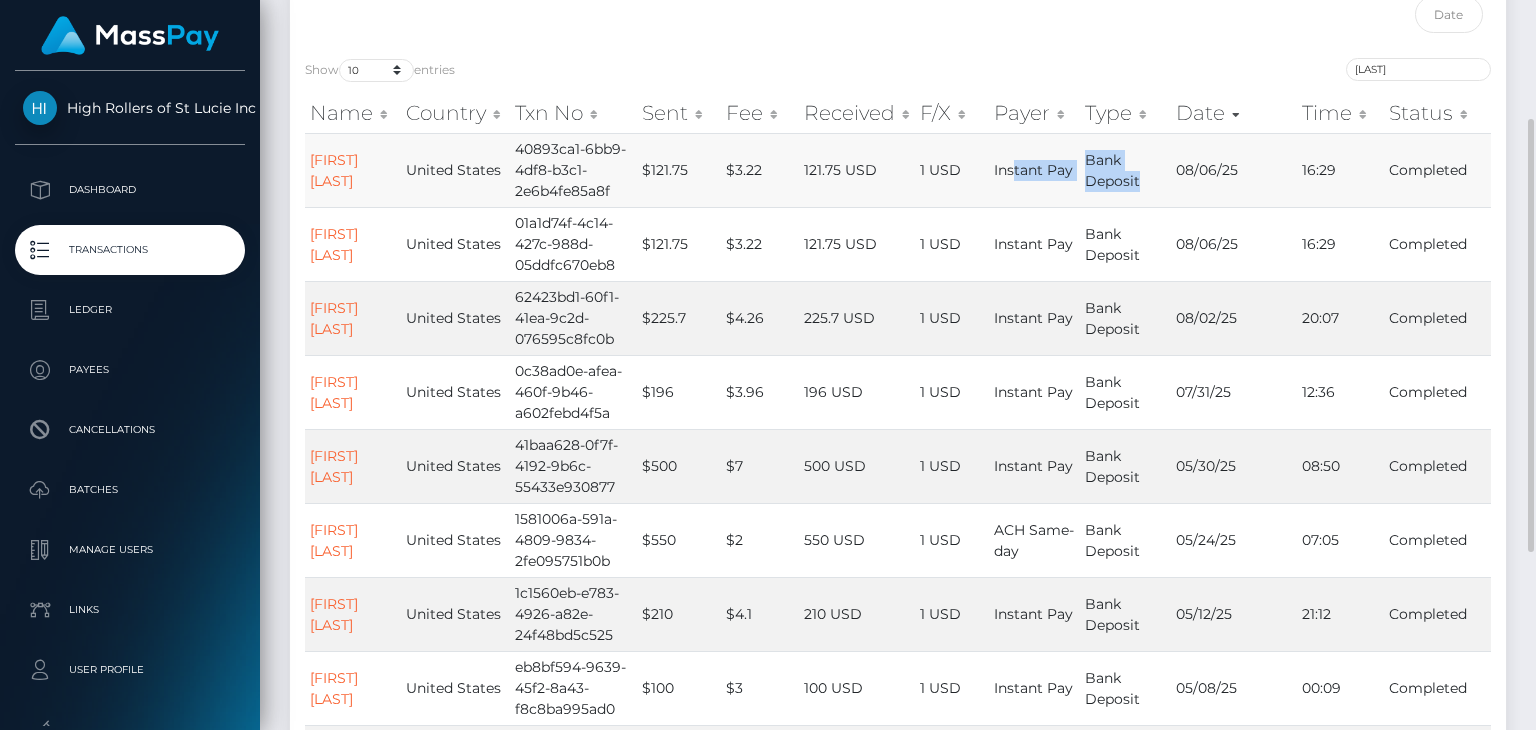click on "[FIRST] [LAST] United States [UUID] $121.75 $3.22 121.75 USD 1 USD Instant Pay Bank Deposit [MM]/[DD]/[YY] 16:29 Completed" at bounding box center (898, 170) 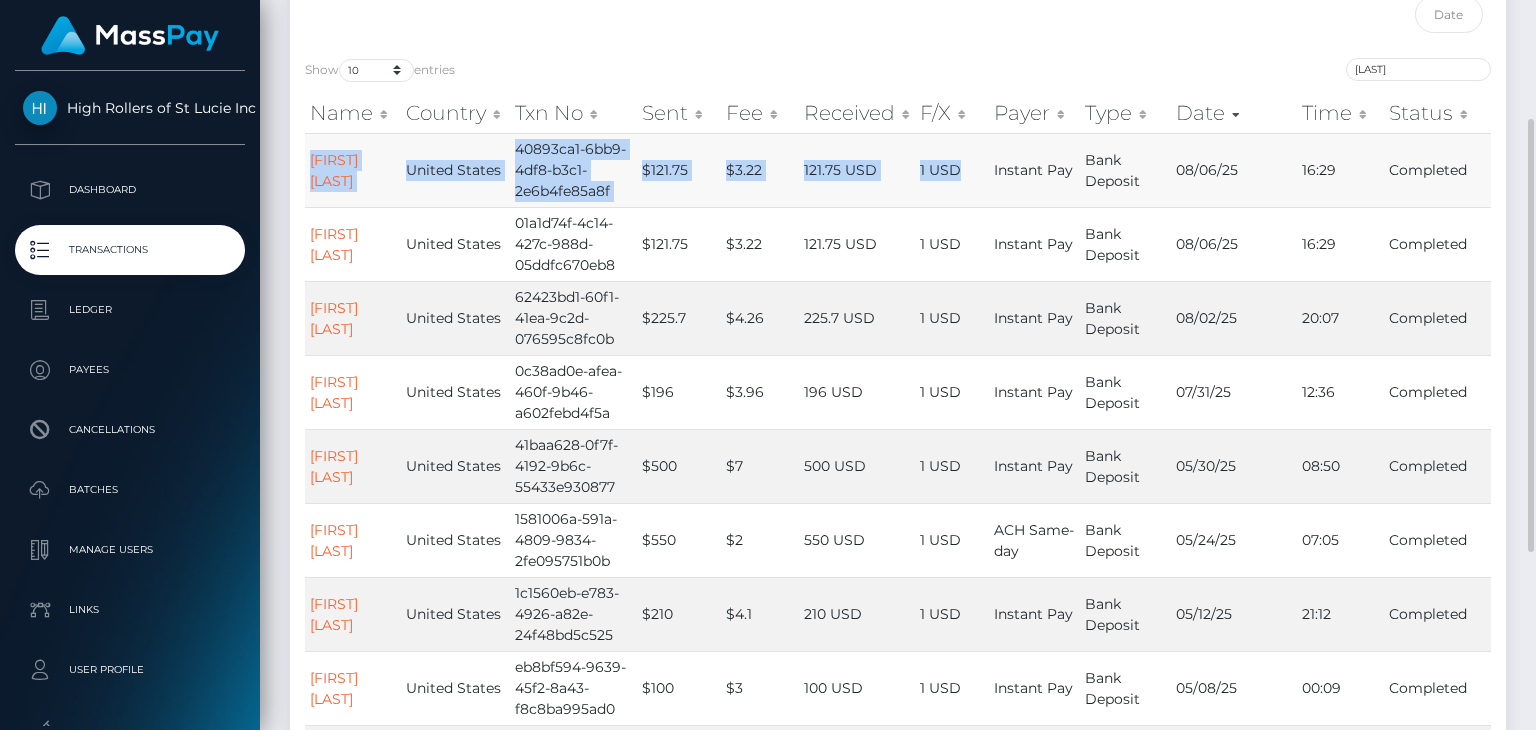 drag, startPoint x: 988, startPoint y: 170, endPoint x: 307, endPoint y: 166, distance: 681.0117 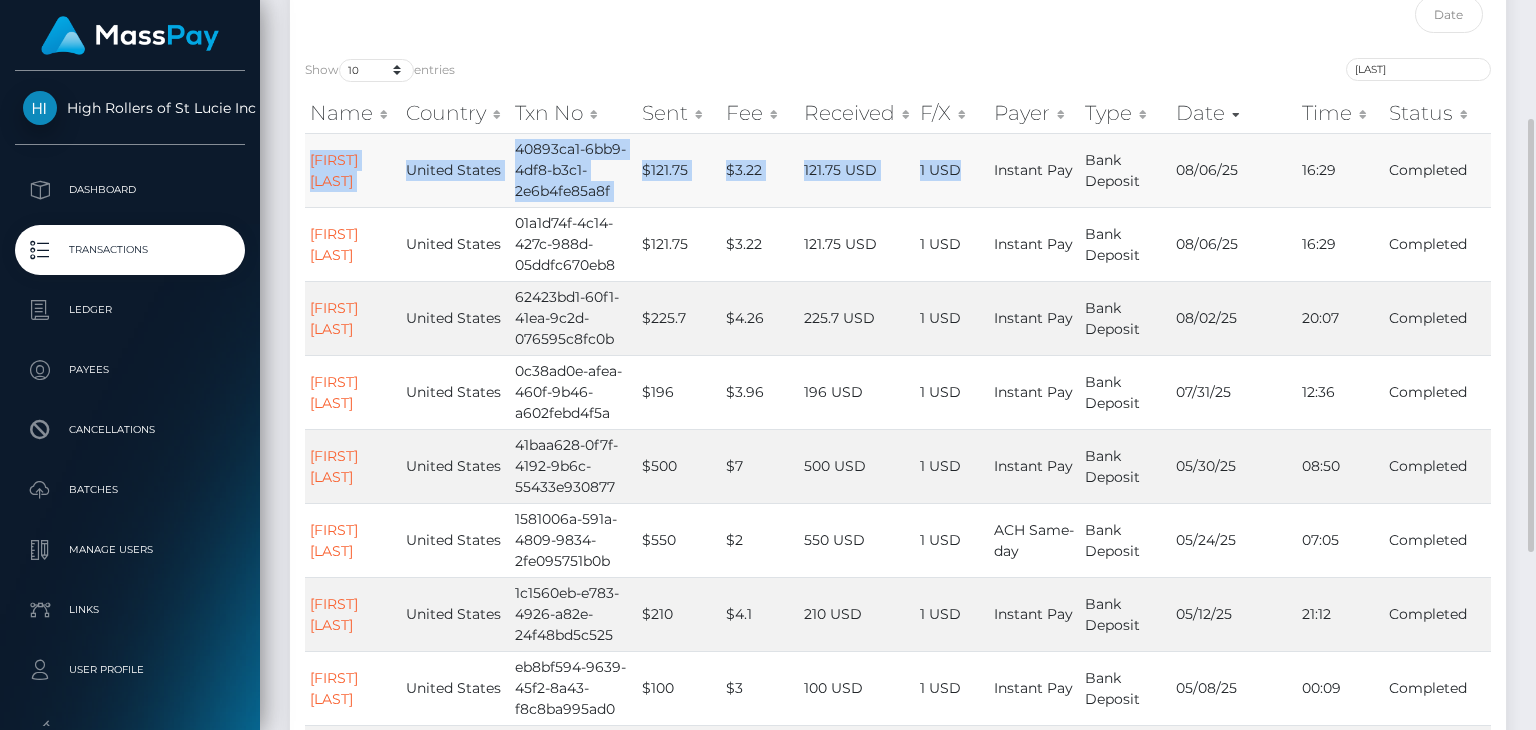 click on "[FIRST] [LAST] United States [UUID] $121.75 $3.22 121.75 USD 1 USD Instant Pay Bank Deposit [MM]/[DD]/[YY] 16:29 Completed" at bounding box center [898, 170] 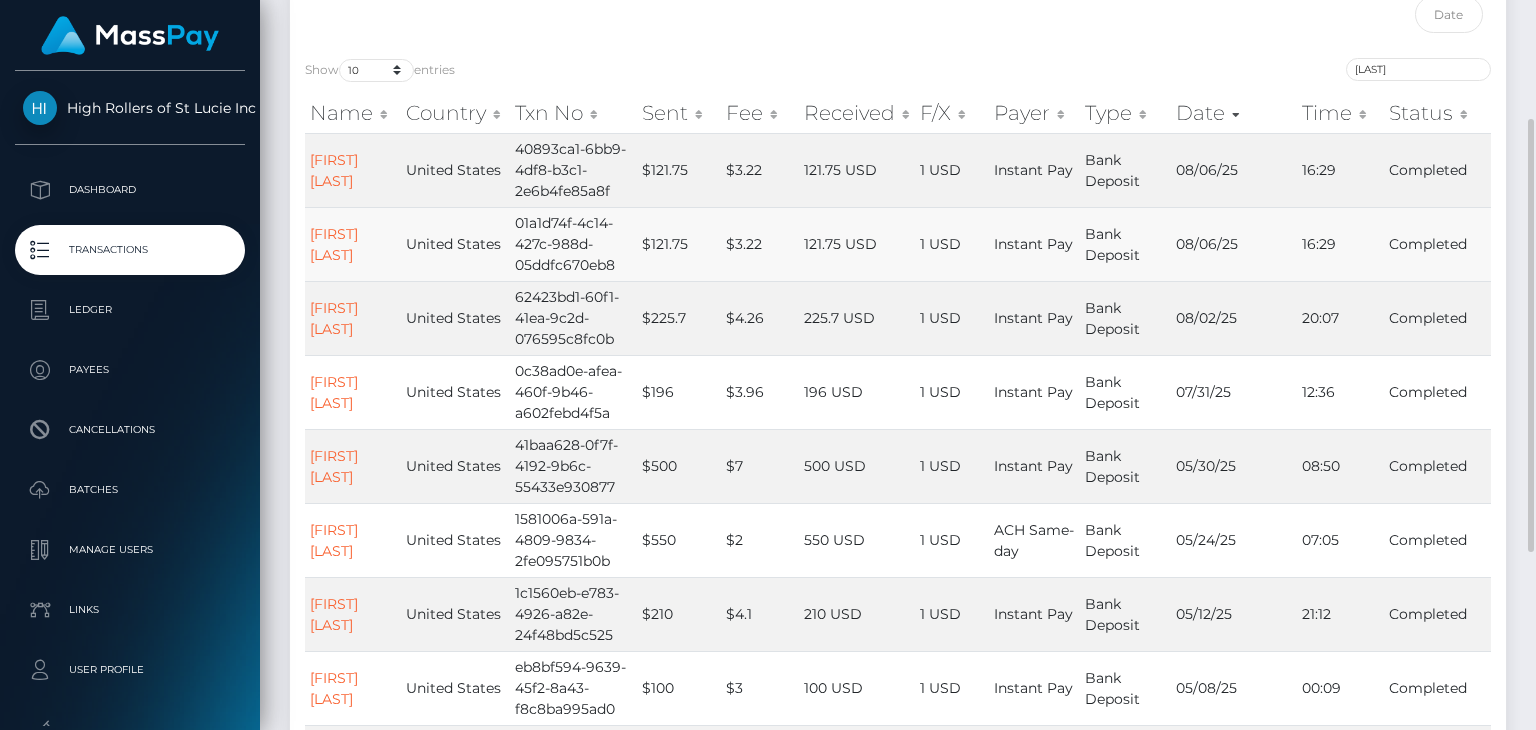 click on "01a1d74f-4c14-427c-988d-05ddfc670eb8" at bounding box center (573, 244) 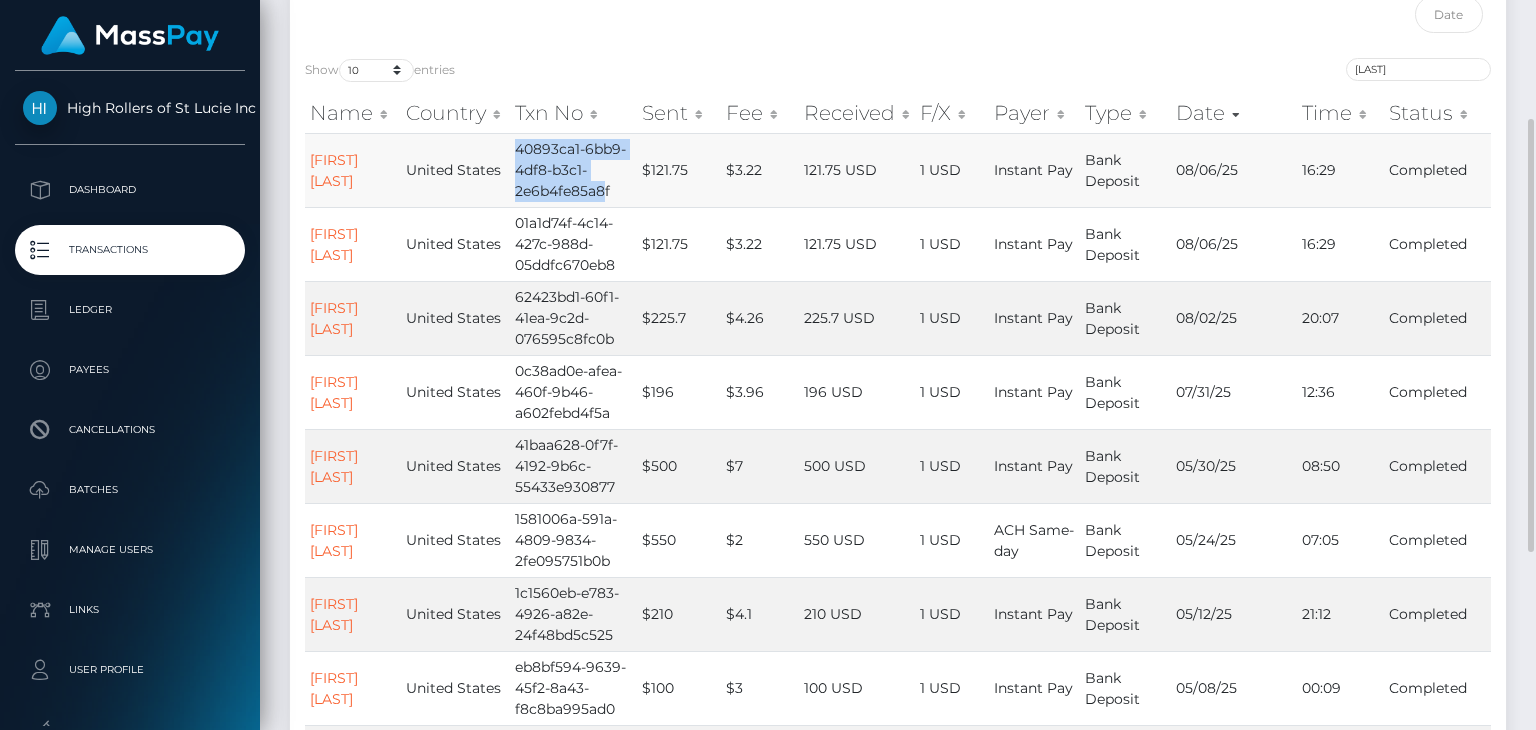 drag, startPoint x: 514, startPoint y: 147, endPoint x: 610, endPoint y: 184, distance: 102.88343 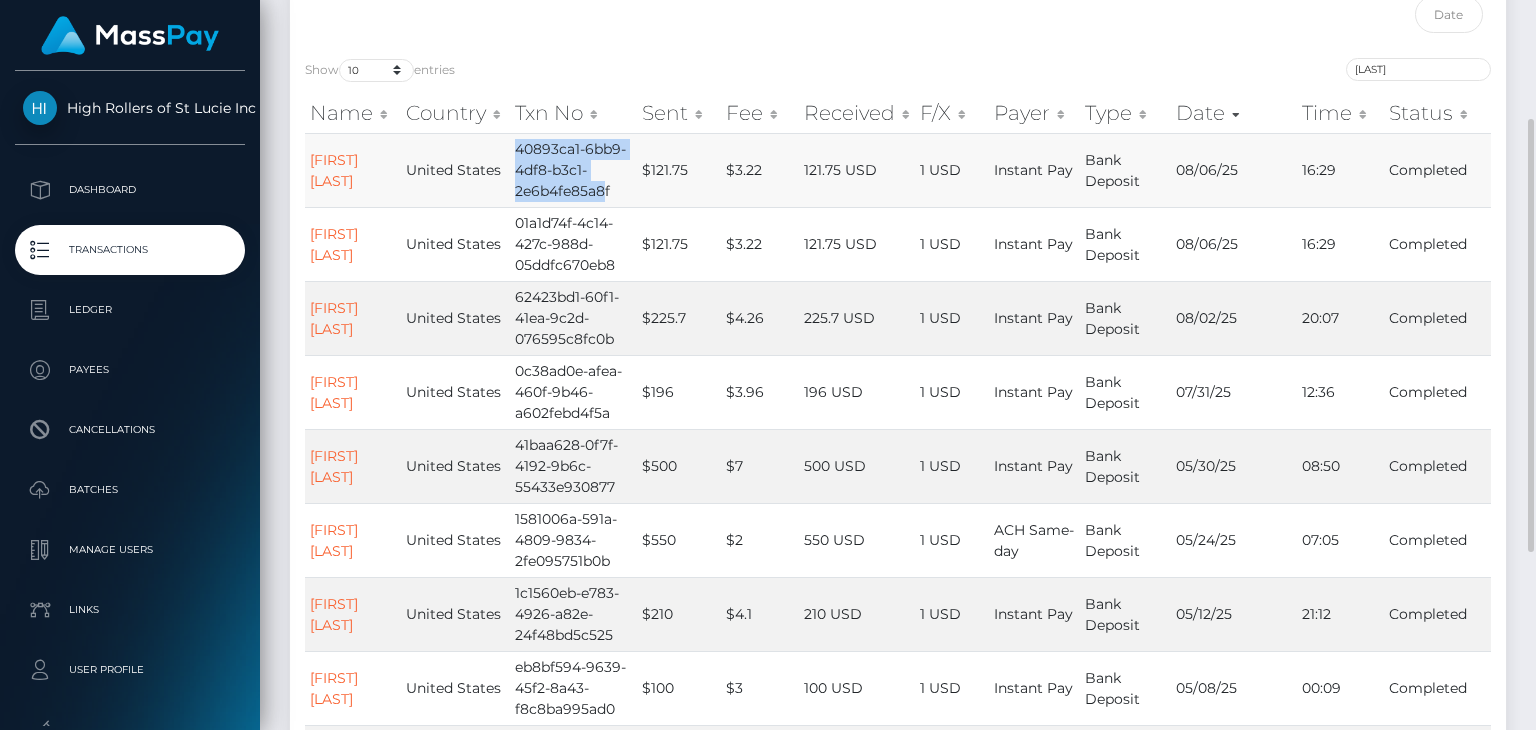click on "40893ca1-6bb9-4df8-b3c1-2e6b4fe85a8f" at bounding box center (573, 170) 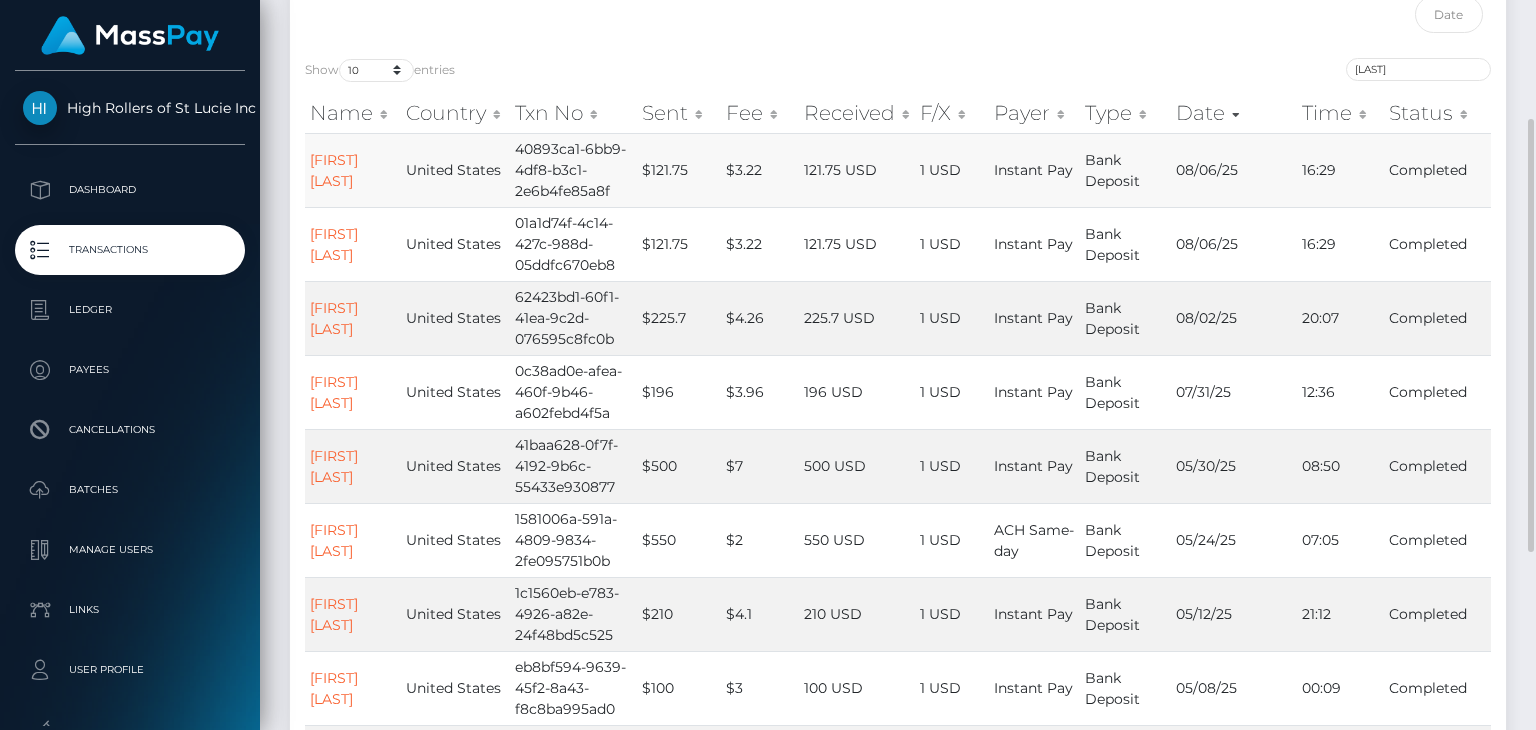 click on "40893ca1-6bb9-4df8-b3c1-2e6b4fe85a8f" at bounding box center [573, 170] 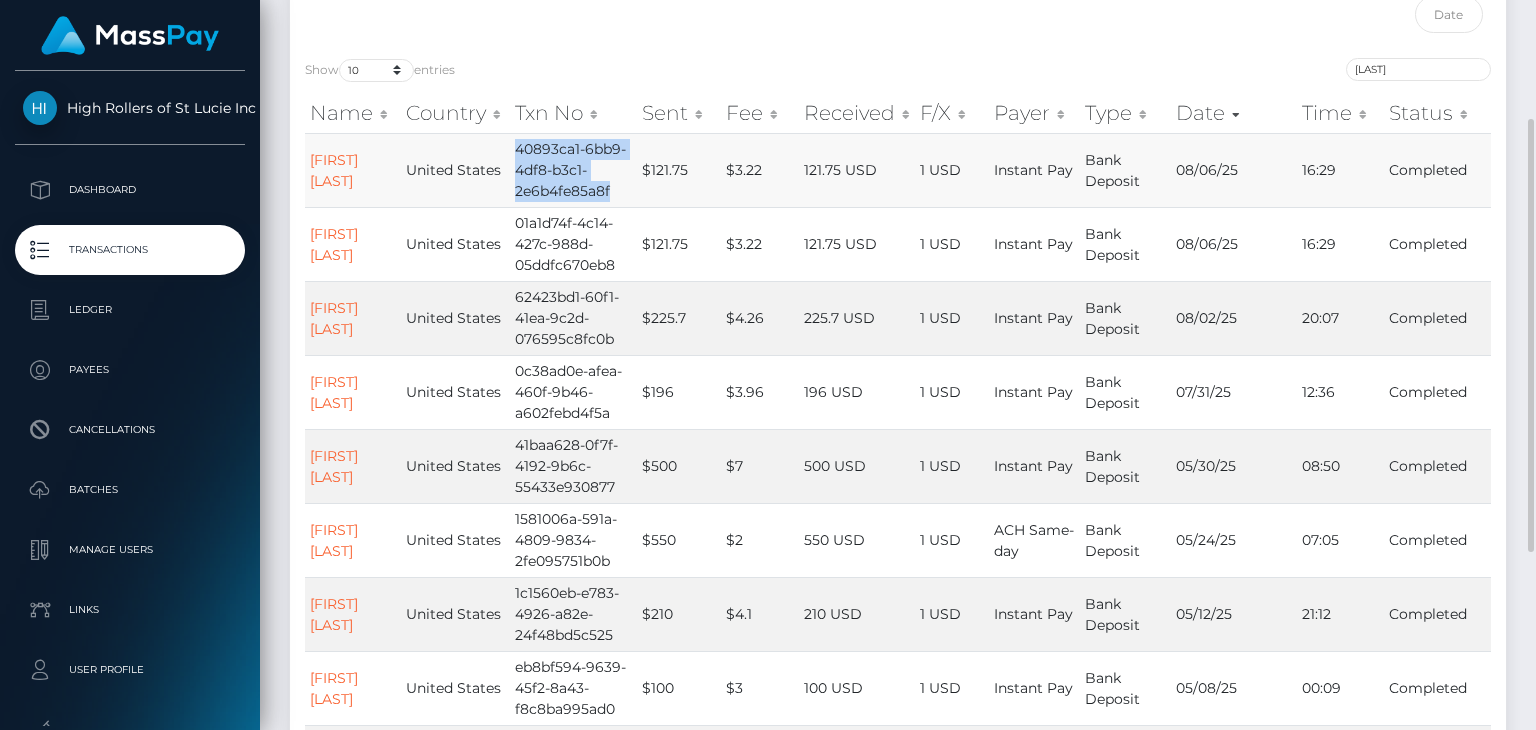 drag, startPoint x: 613, startPoint y: 191, endPoint x: 517, endPoint y: 145, distance: 106.451866 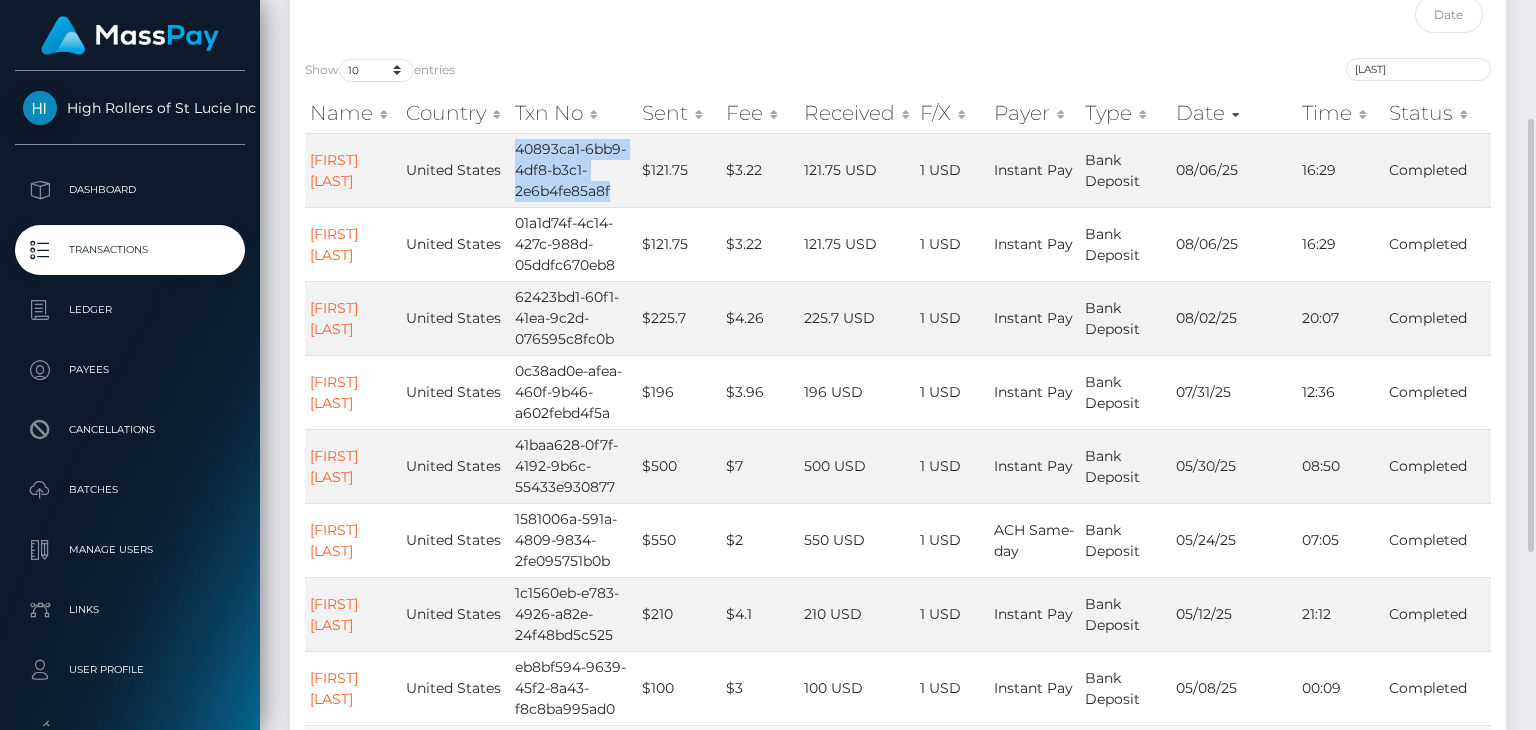 copy on "40893ca1-6bb9-4df8-b3c1-2e6b4fe85a8f" 